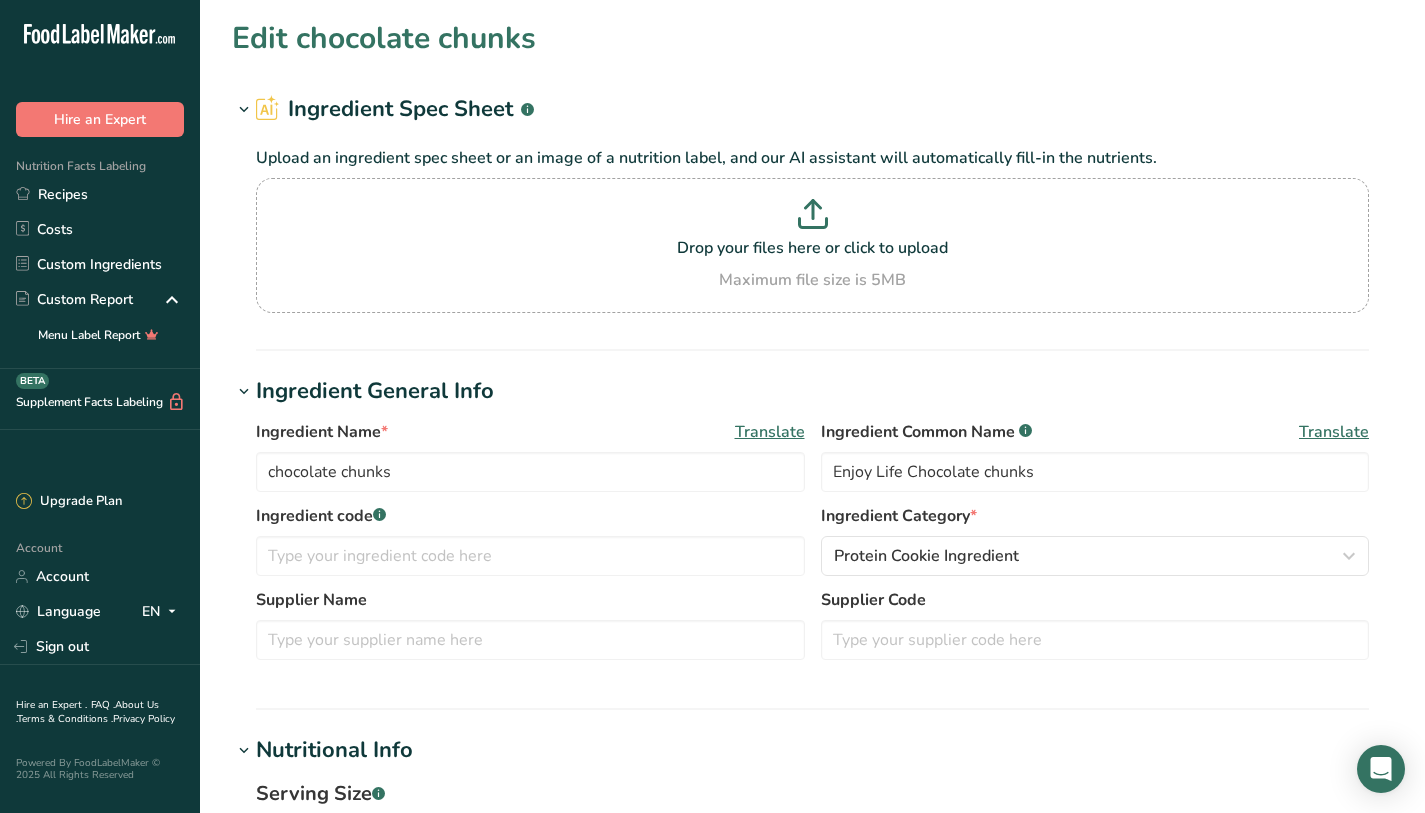 scroll, scrollTop: 473, scrollLeft: 0, axis: vertical 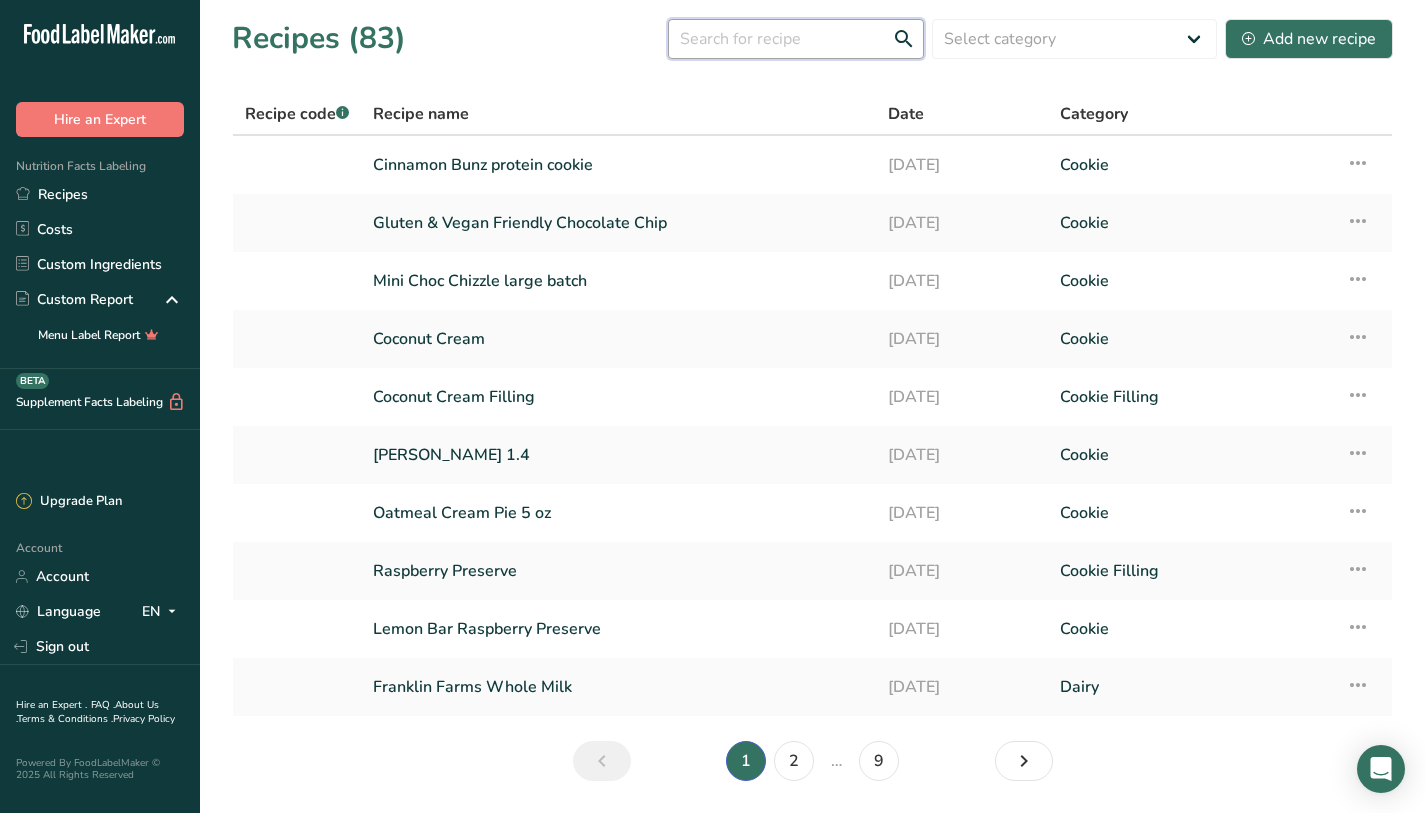 click at bounding box center (796, 39) 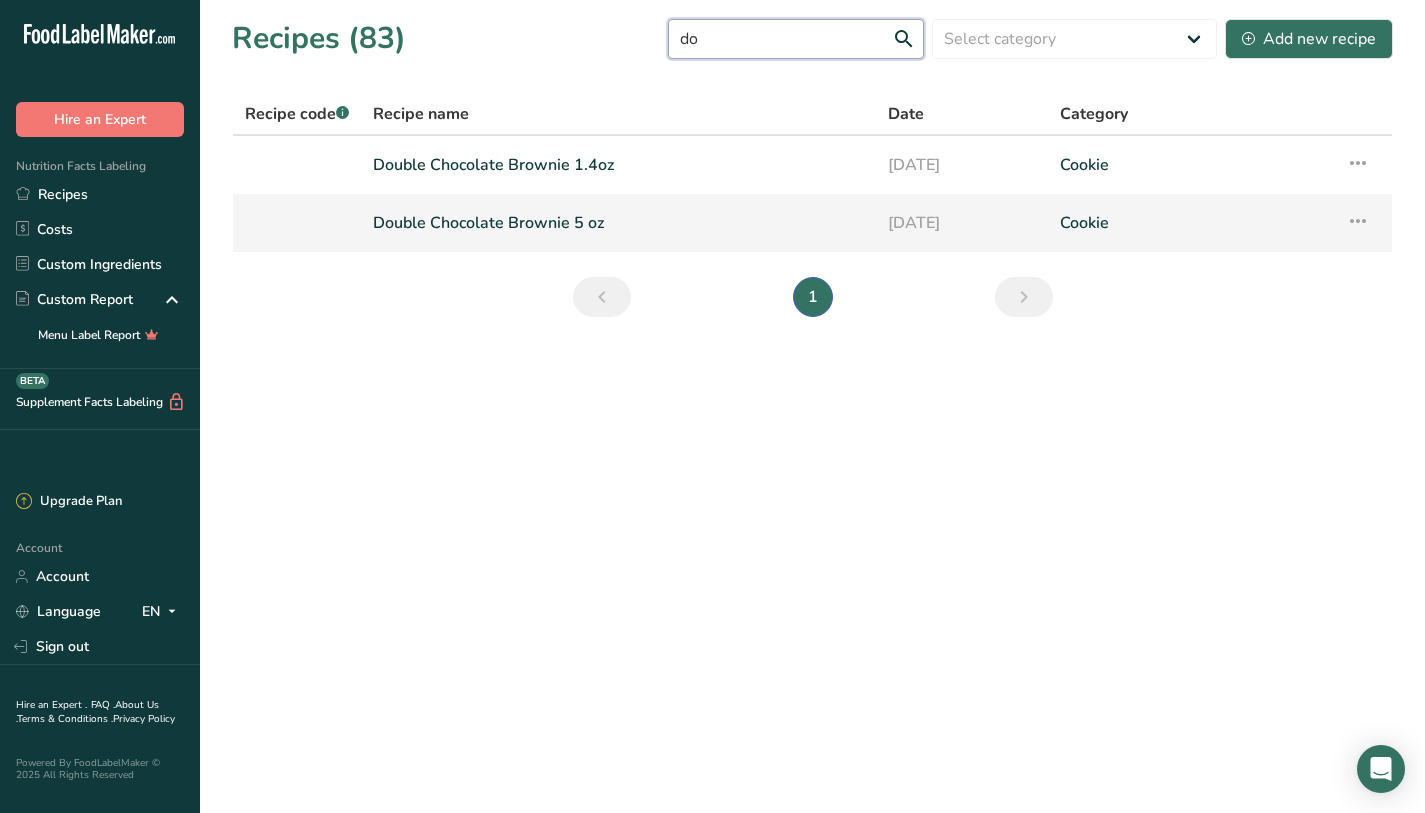type on "d" 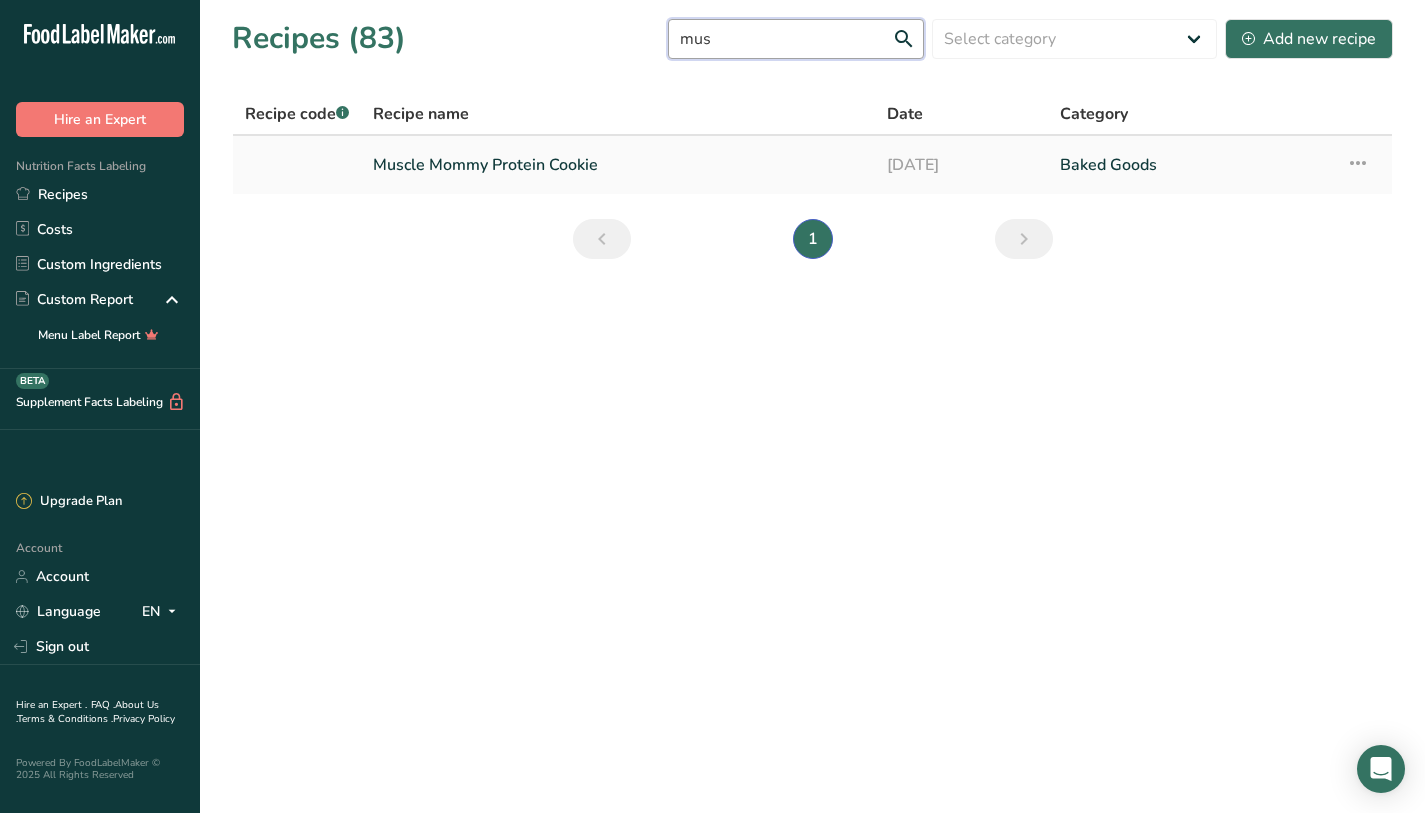 type on "mus" 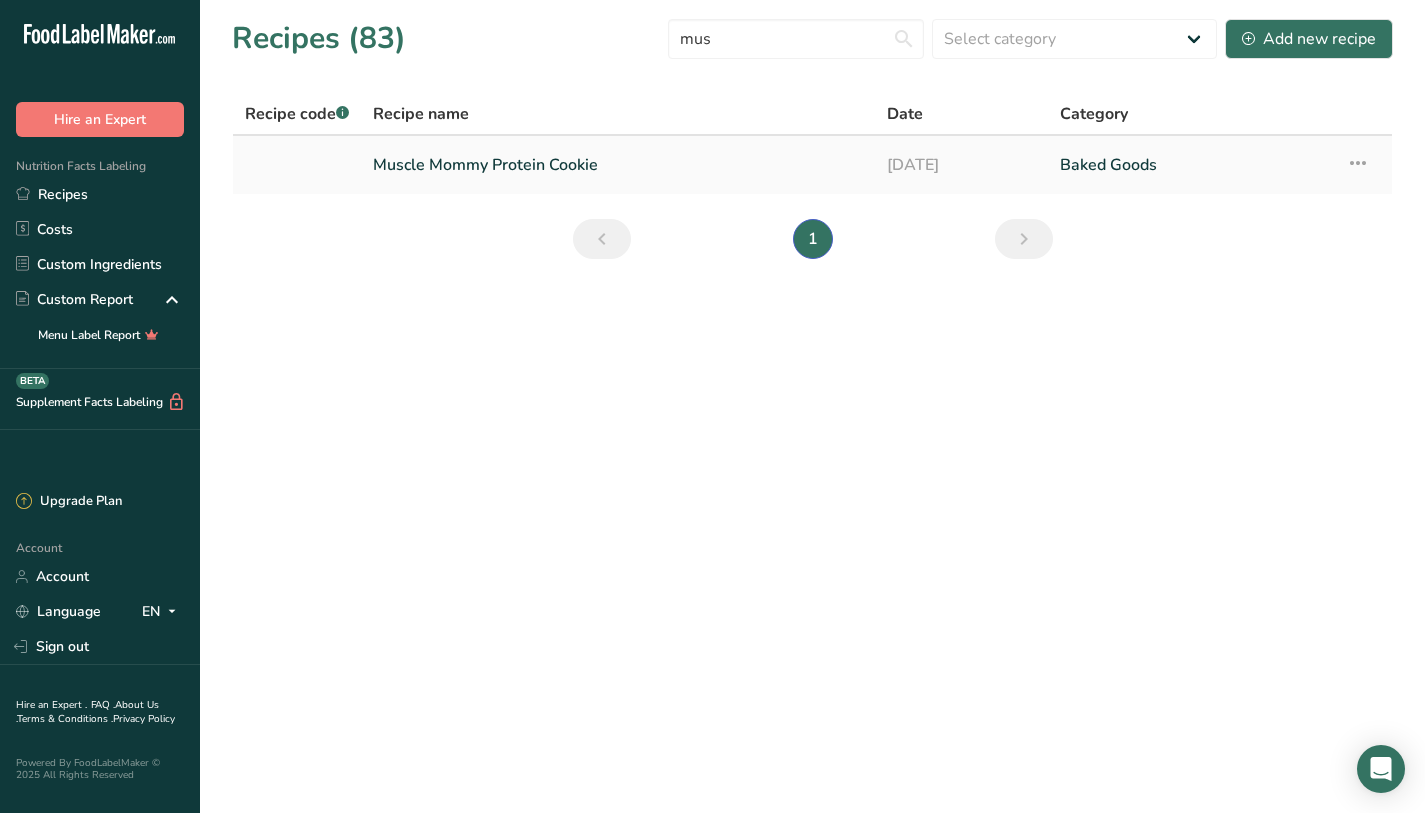 click on "Muscle Mommy Protein Cookie" at bounding box center (618, 165) 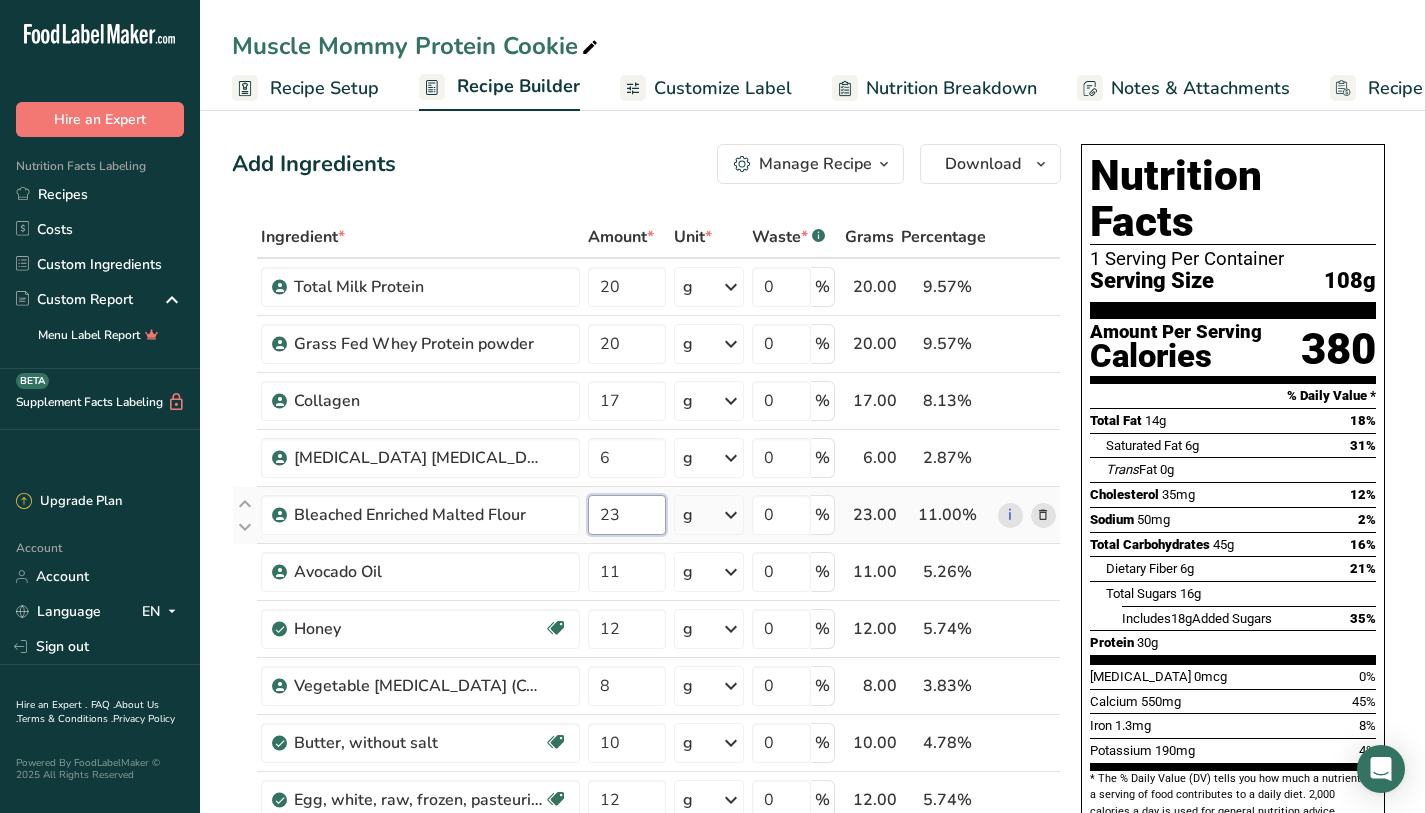 click on "23" at bounding box center [627, 515] 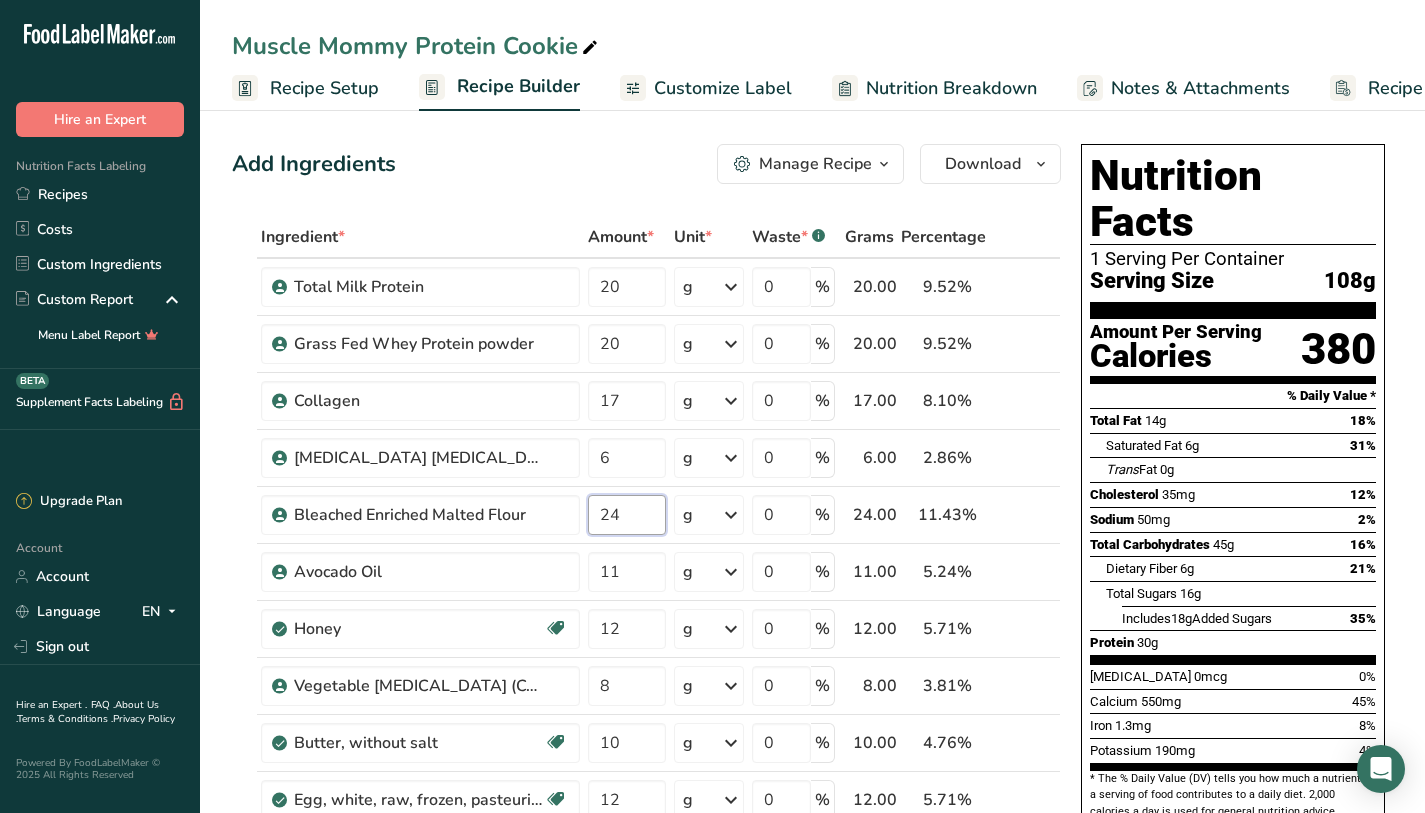 type on "24" 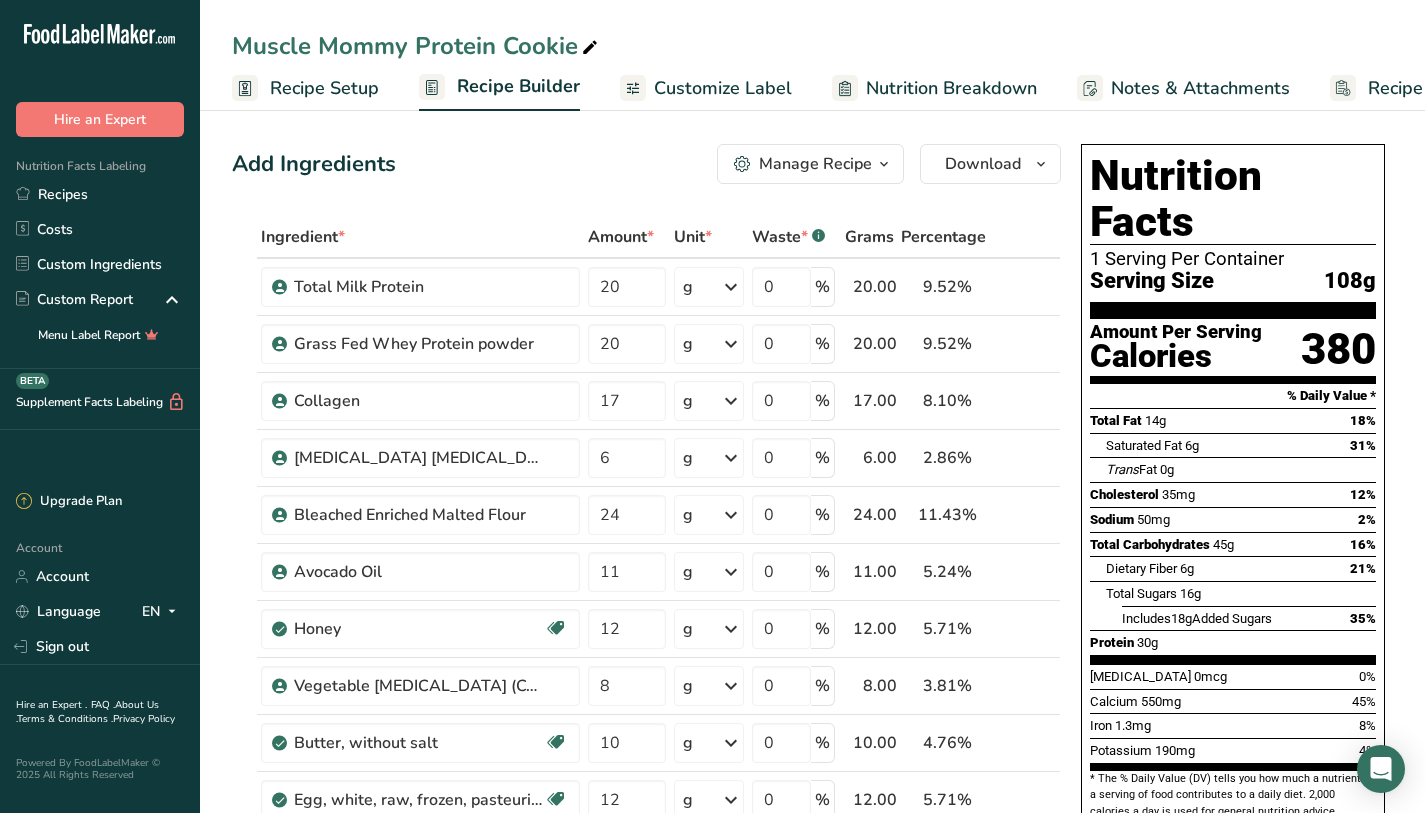 click on "Dietary Fiber
6g
21%" at bounding box center (1241, 568) 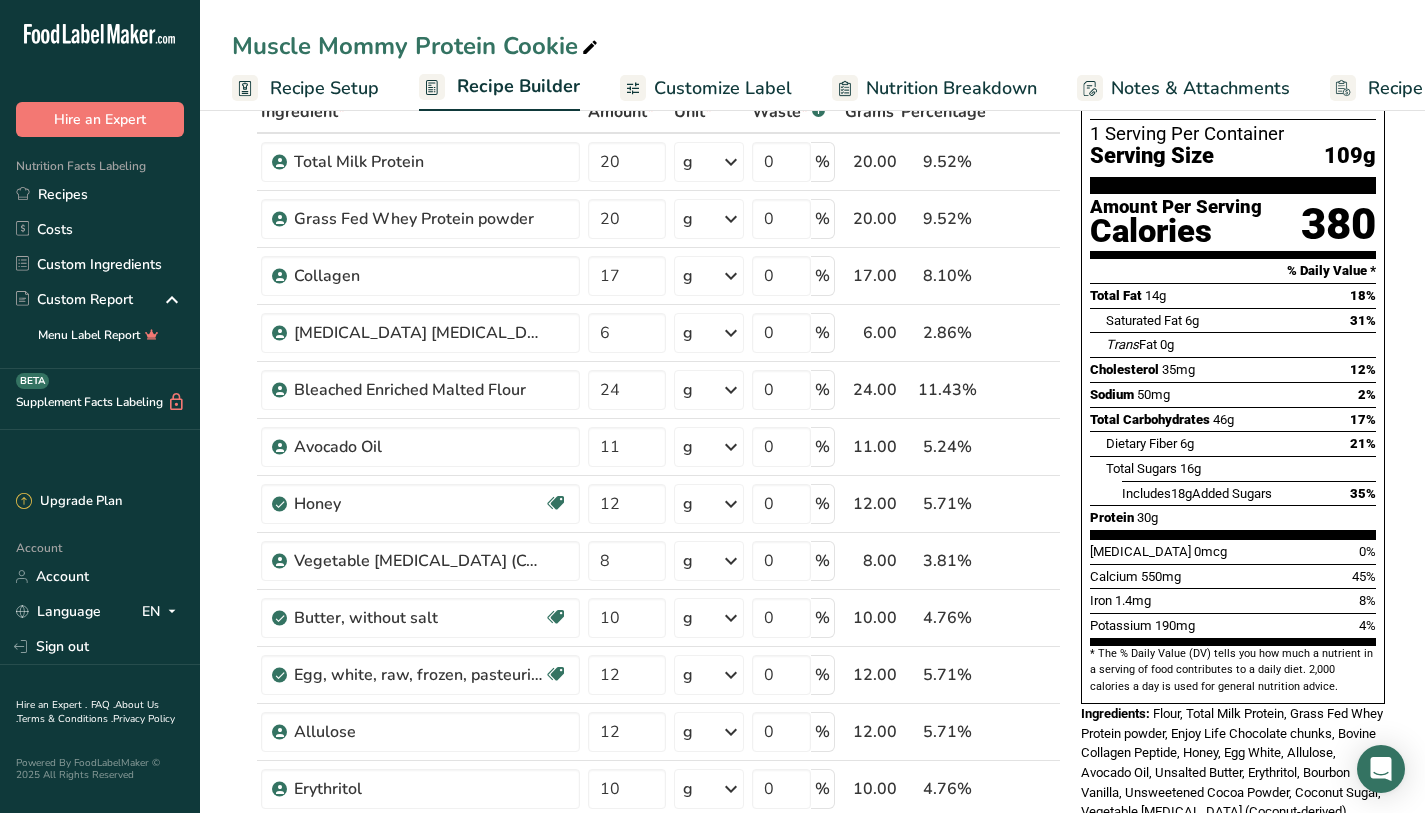 scroll, scrollTop: 190, scrollLeft: 0, axis: vertical 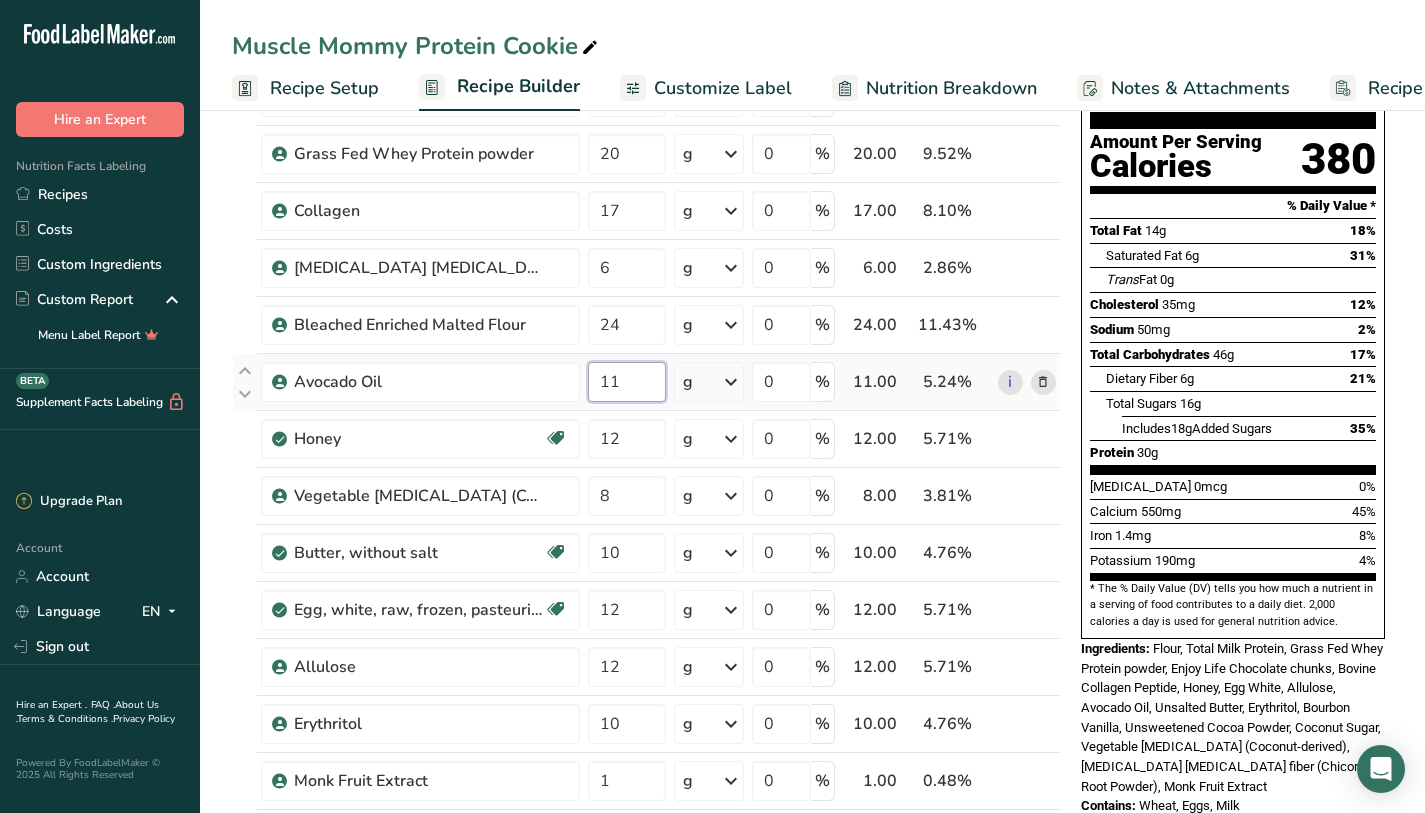 click on "11" at bounding box center (627, 382) 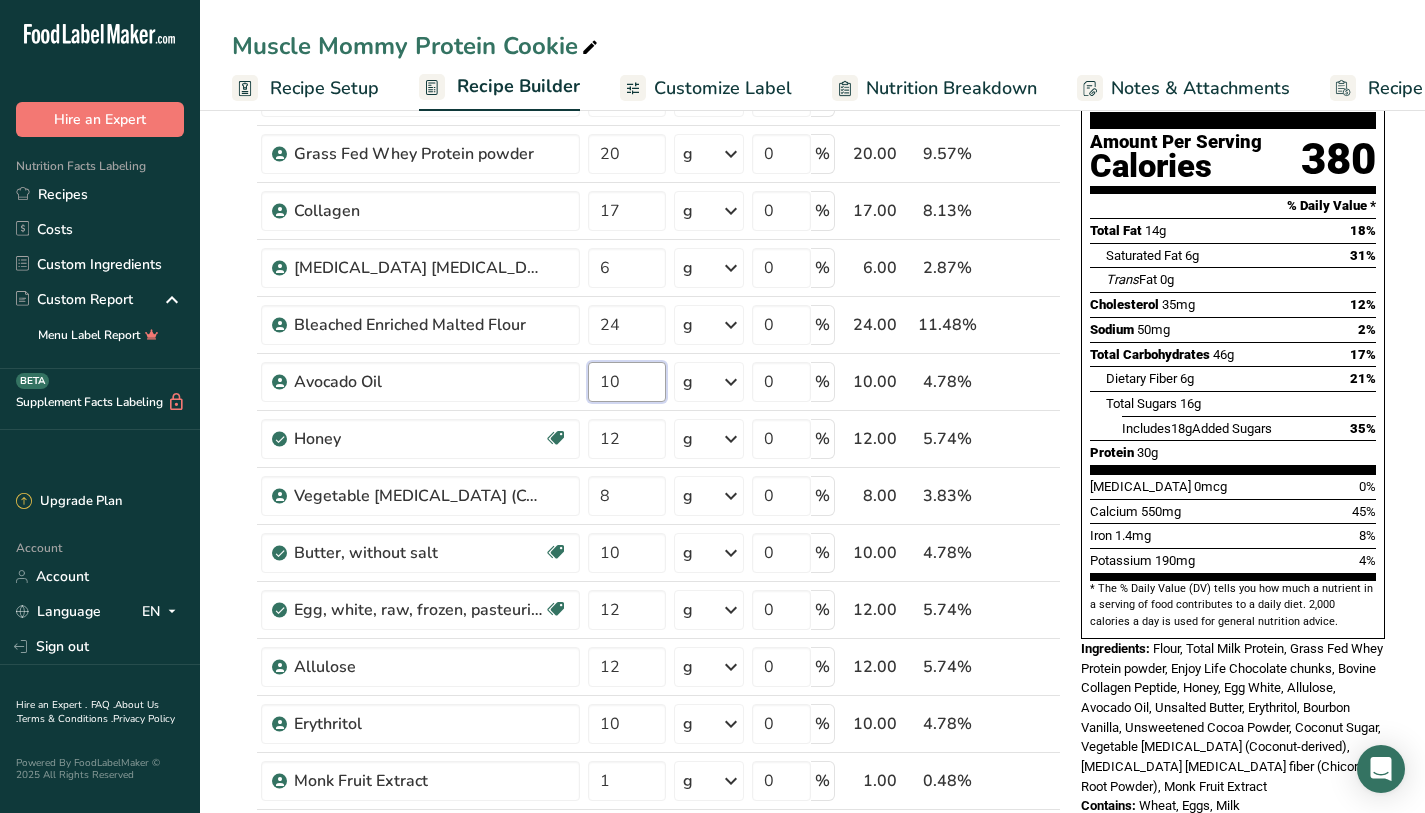 type on "10" 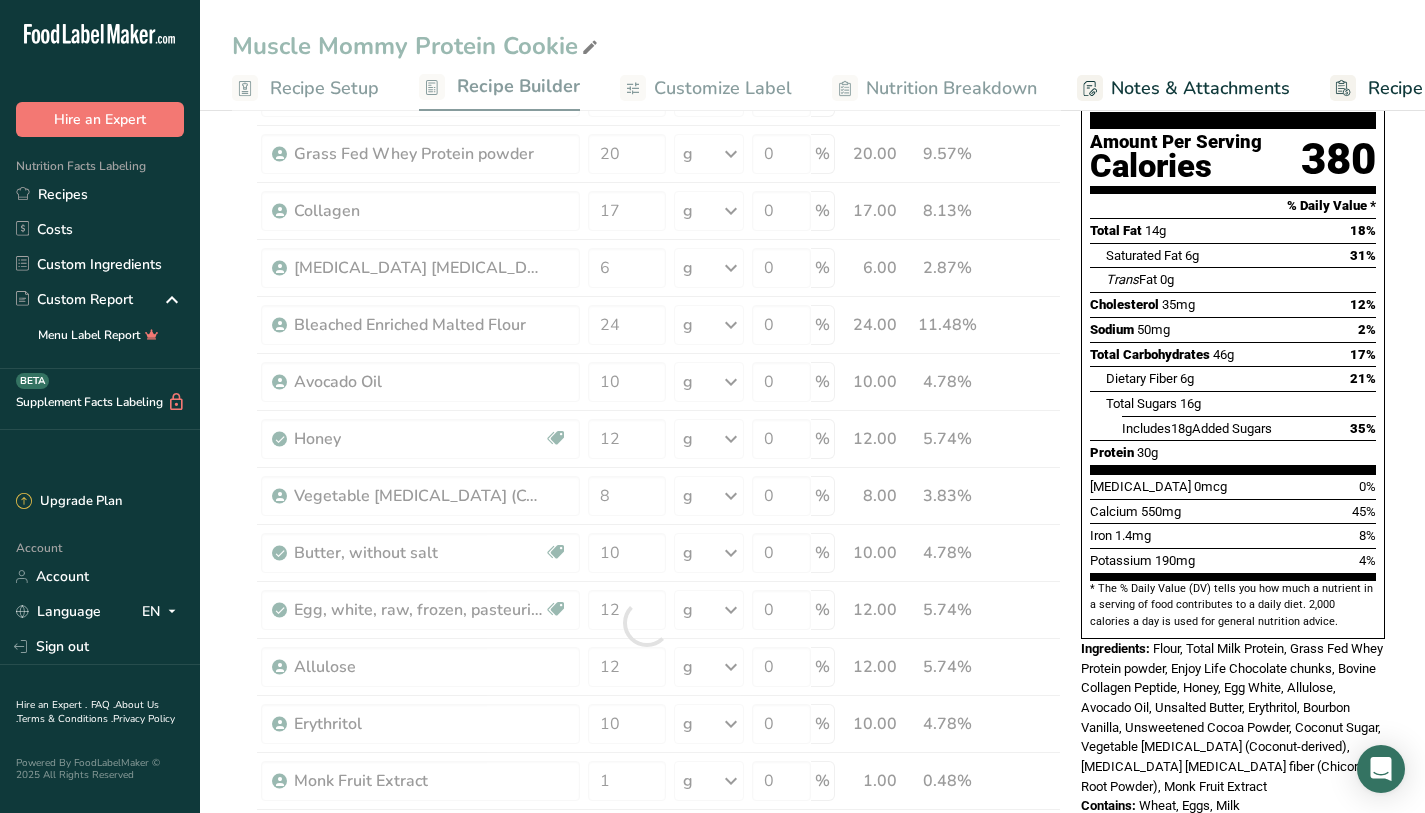 click on "Includes
18g
Added Sugars
35%" at bounding box center (1249, 428) 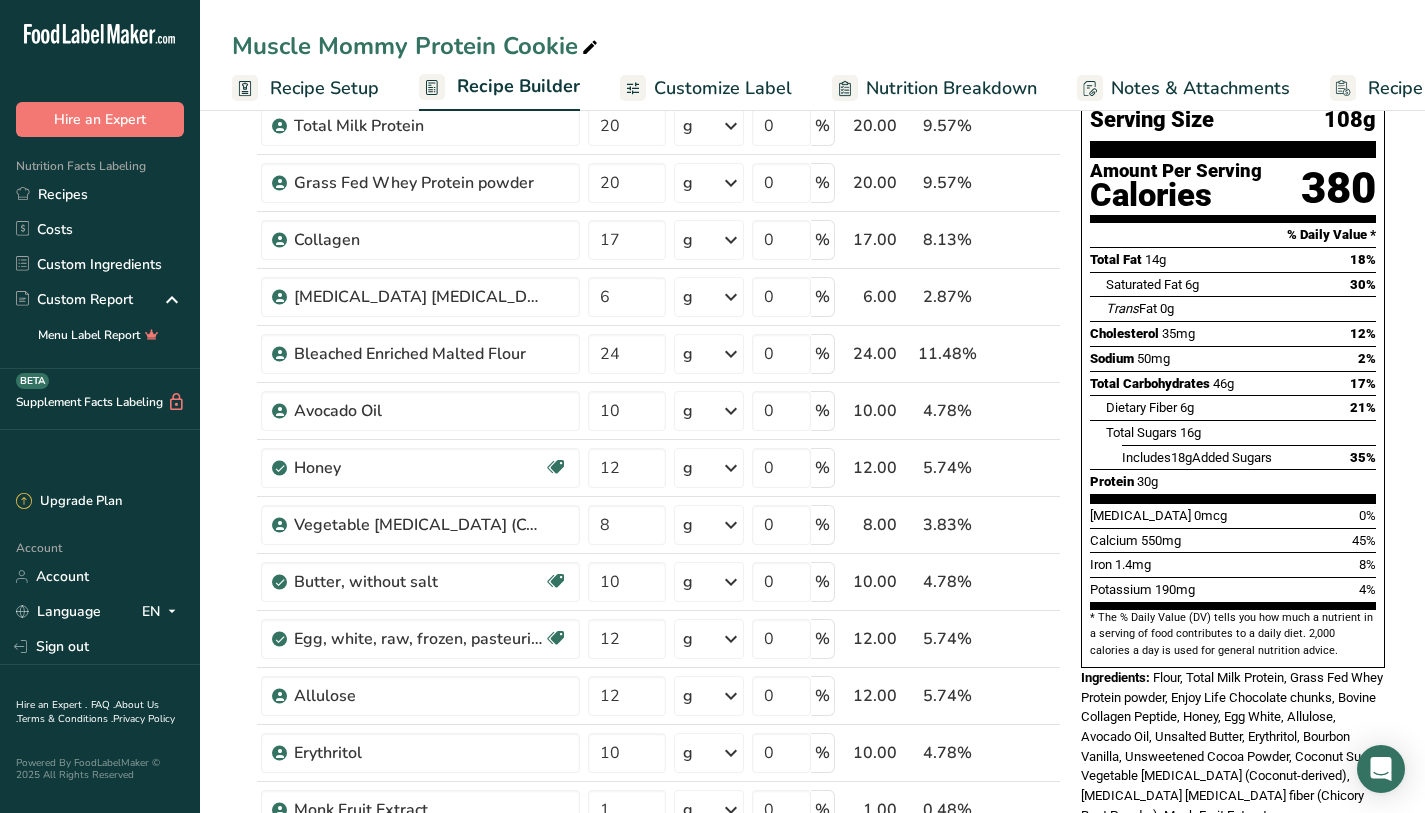 scroll, scrollTop: 153, scrollLeft: 0, axis: vertical 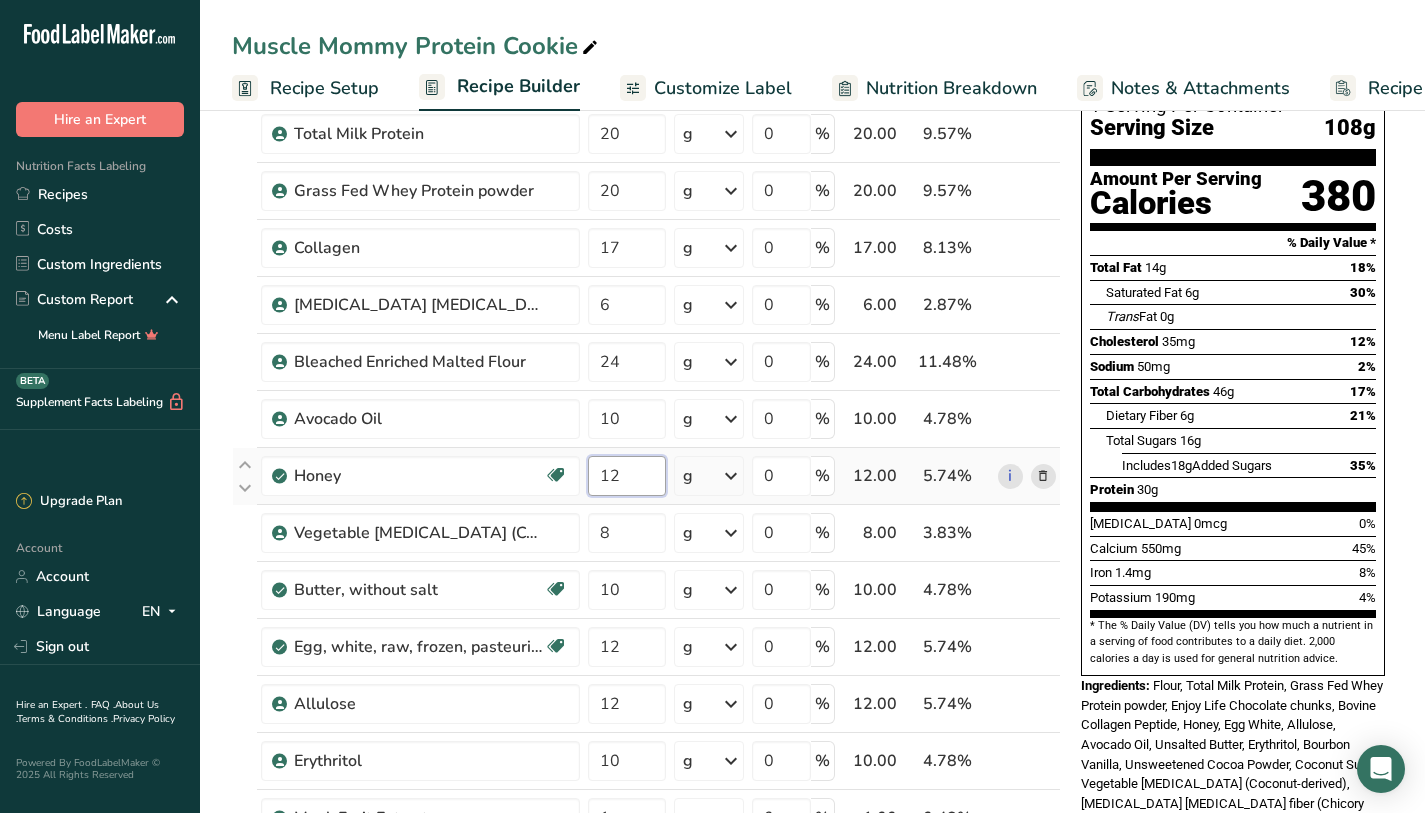 click on "12" at bounding box center (627, 476) 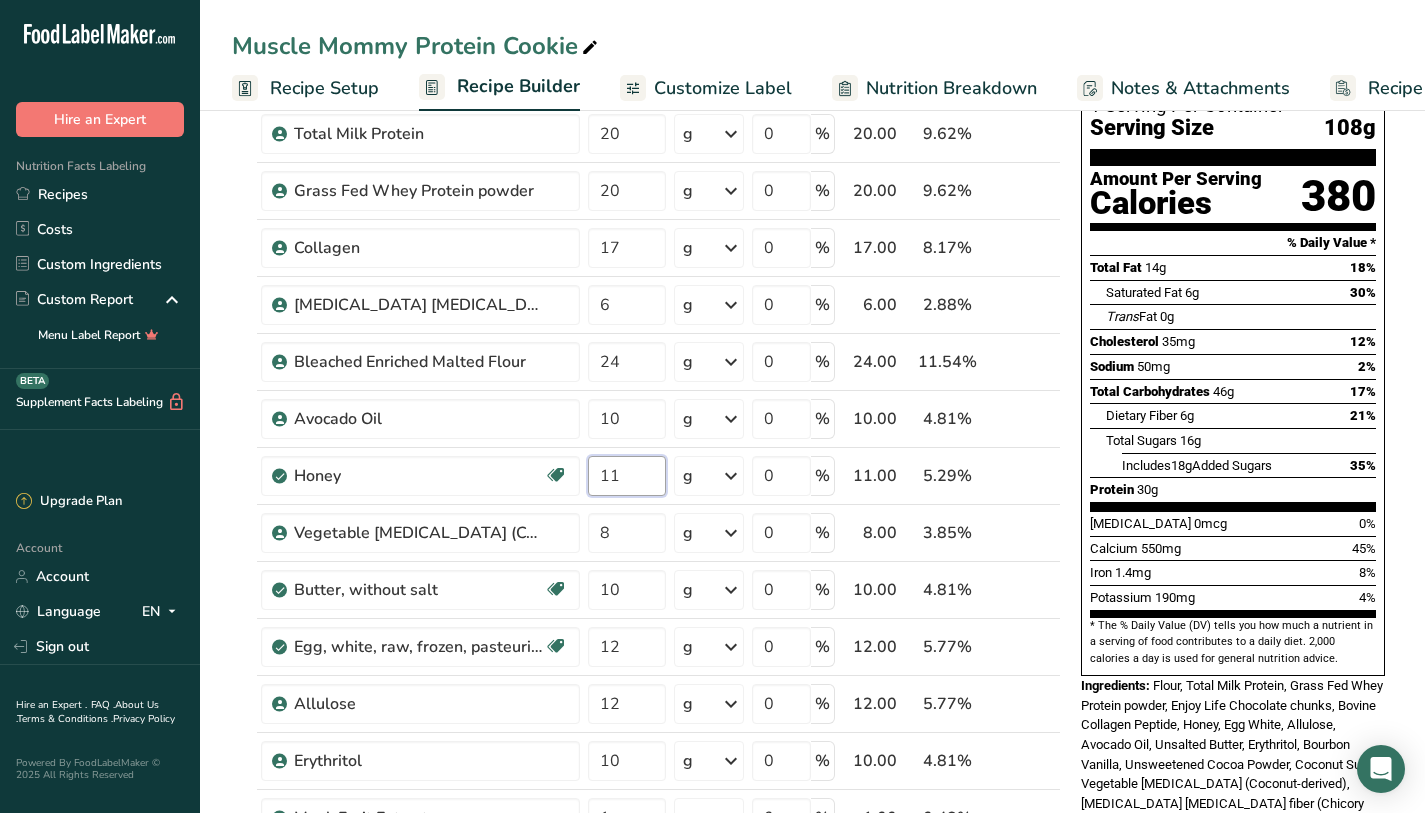 type on "11" 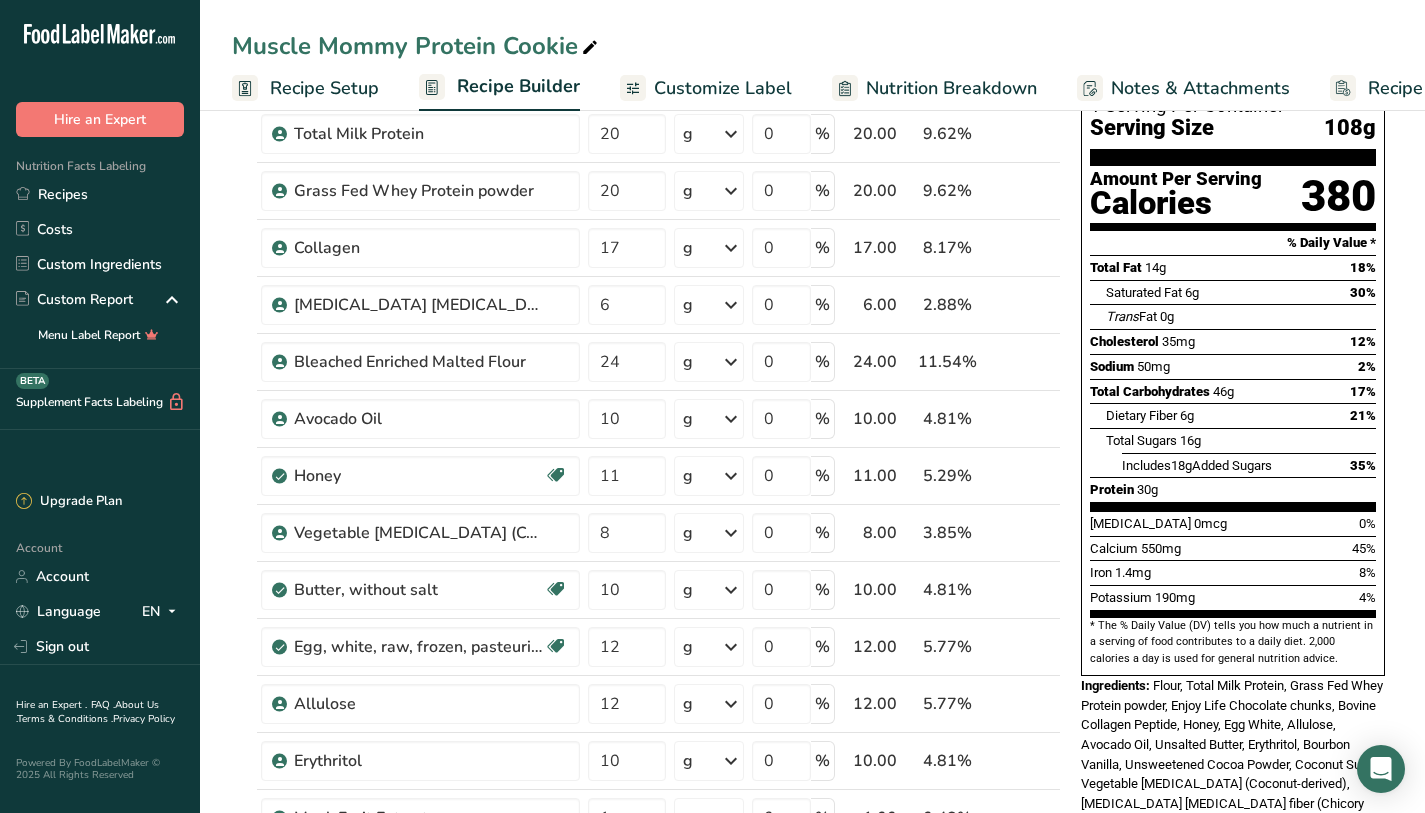 click on "Total Sugars
16g" at bounding box center [1241, 440] 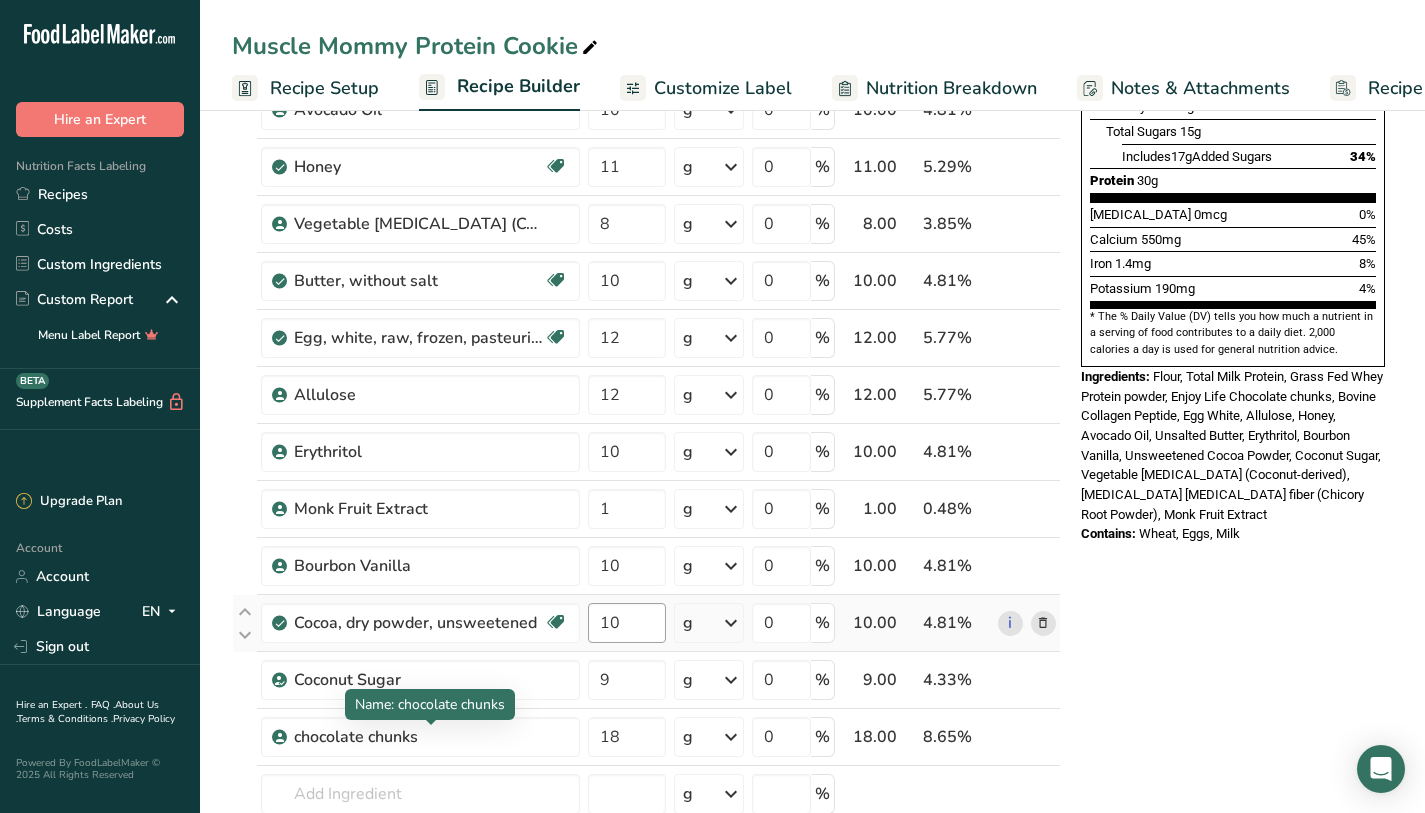 scroll, scrollTop: 461, scrollLeft: 0, axis: vertical 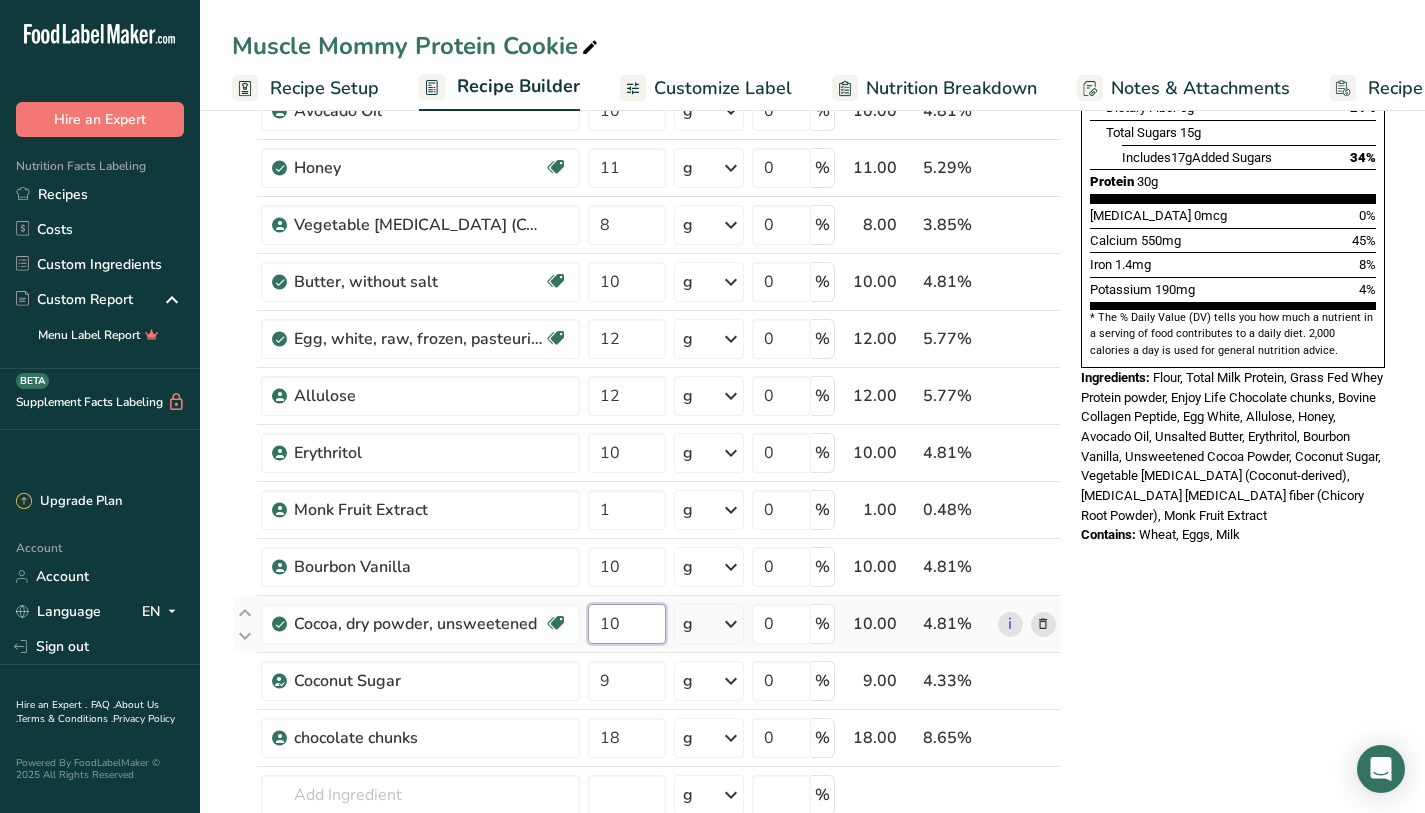 click on "10" at bounding box center [627, 624] 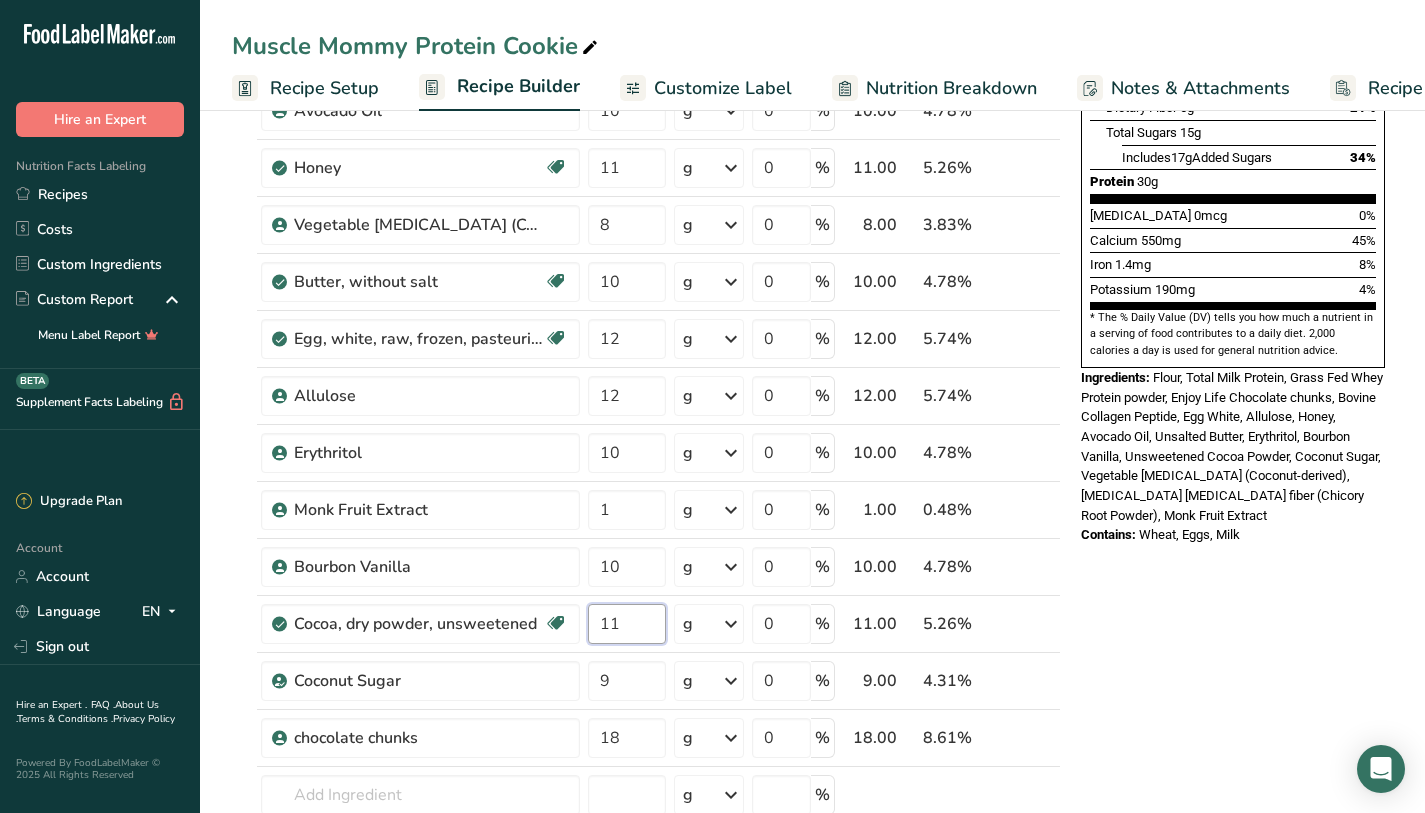 type on "11" 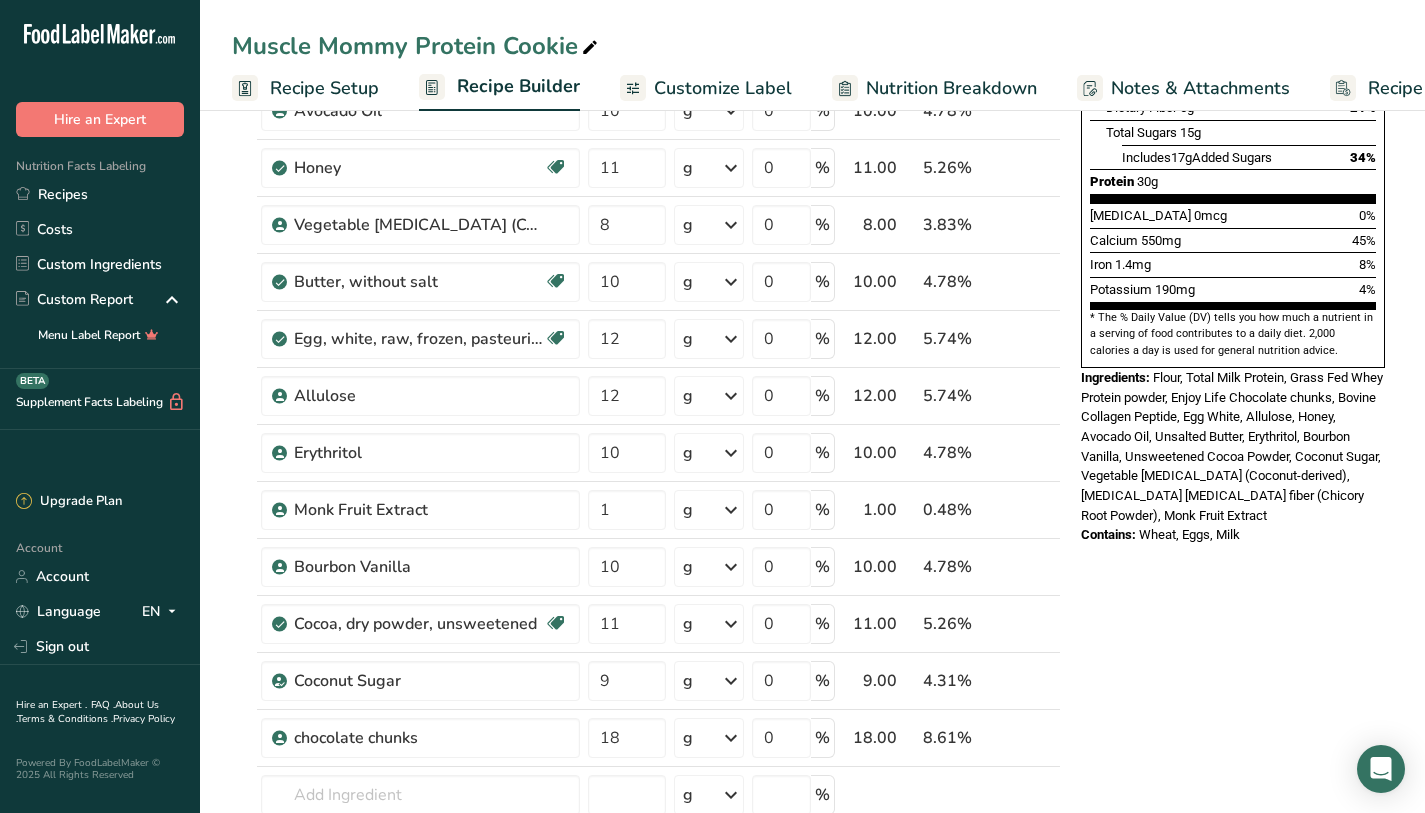 click on "Nutrition Facts
1 Serving Per Container
Serving Size
108g
Amount Per Serving
Calories
370
% Daily Value *
Total Fat
14g
18%
Saturated Fat
6g
30%
Trans  Fat
0g
Cholesterol
35mg
12%
Sodium
50mg
2%
Total Carbohydrates
45g
16%
Dietary Fiber
6g
21%" at bounding box center (1233, 642) 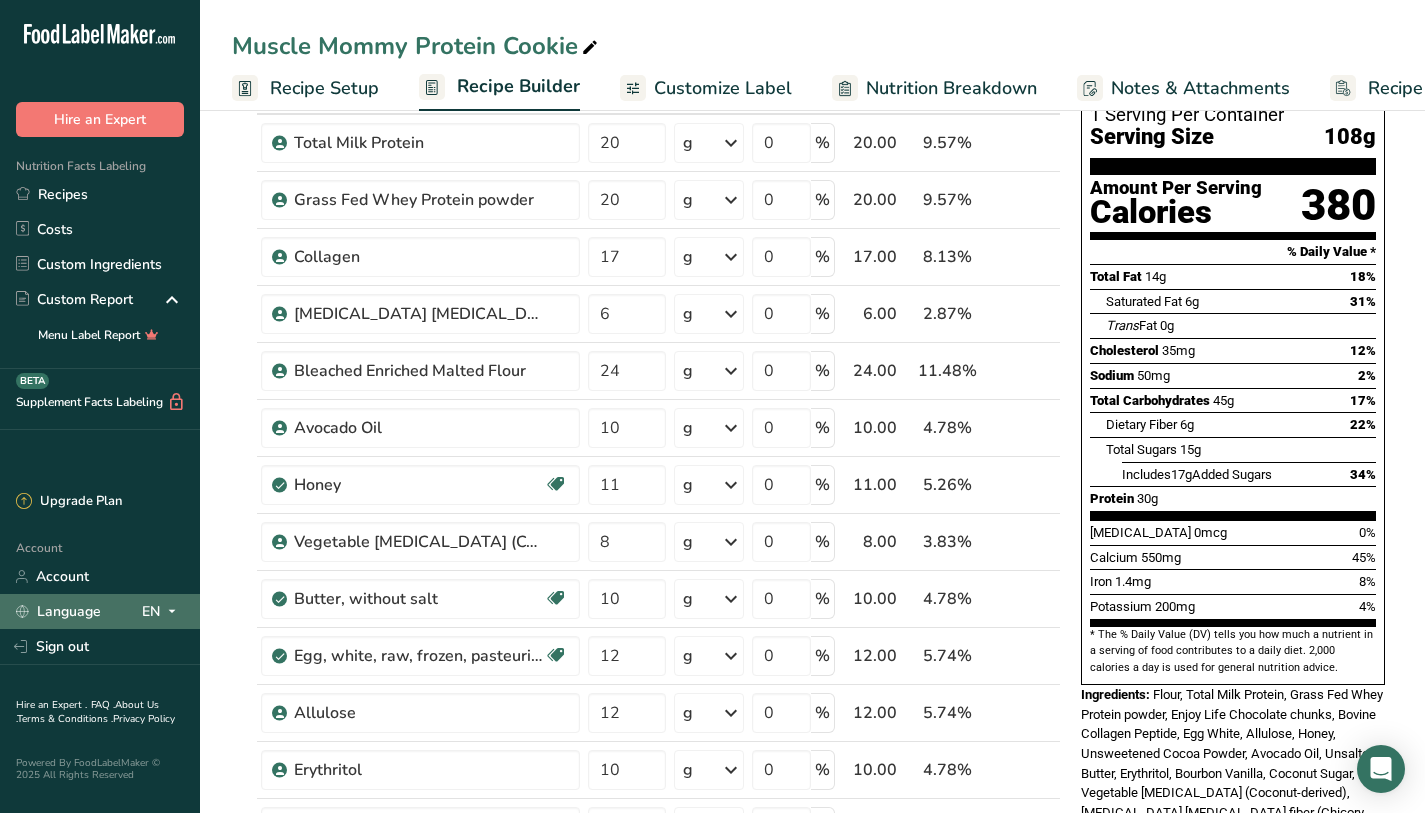 scroll, scrollTop: 150, scrollLeft: 0, axis: vertical 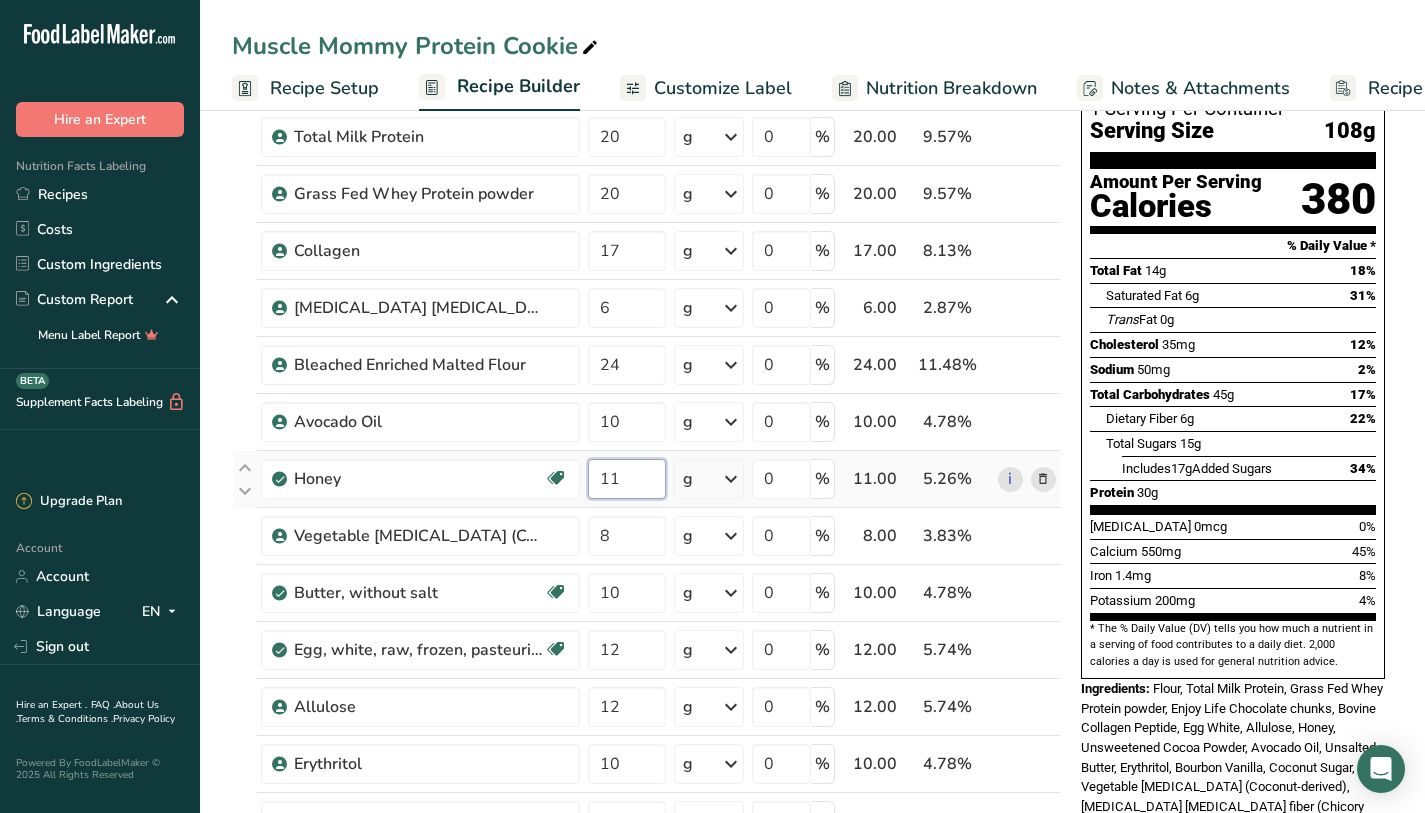 click on "11" at bounding box center [627, 479] 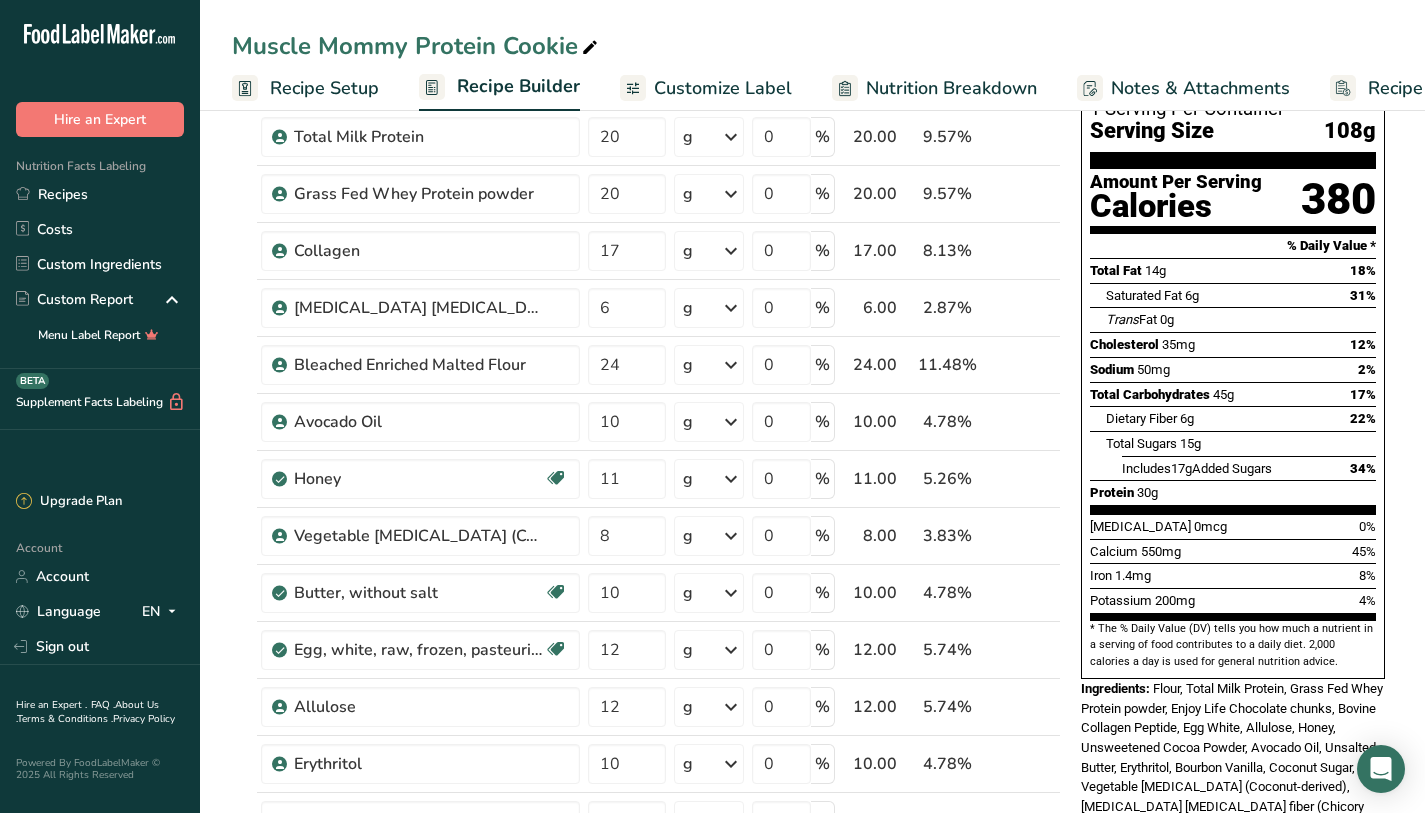 click on "Potassium
200mg
4%" at bounding box center [1233, 600] 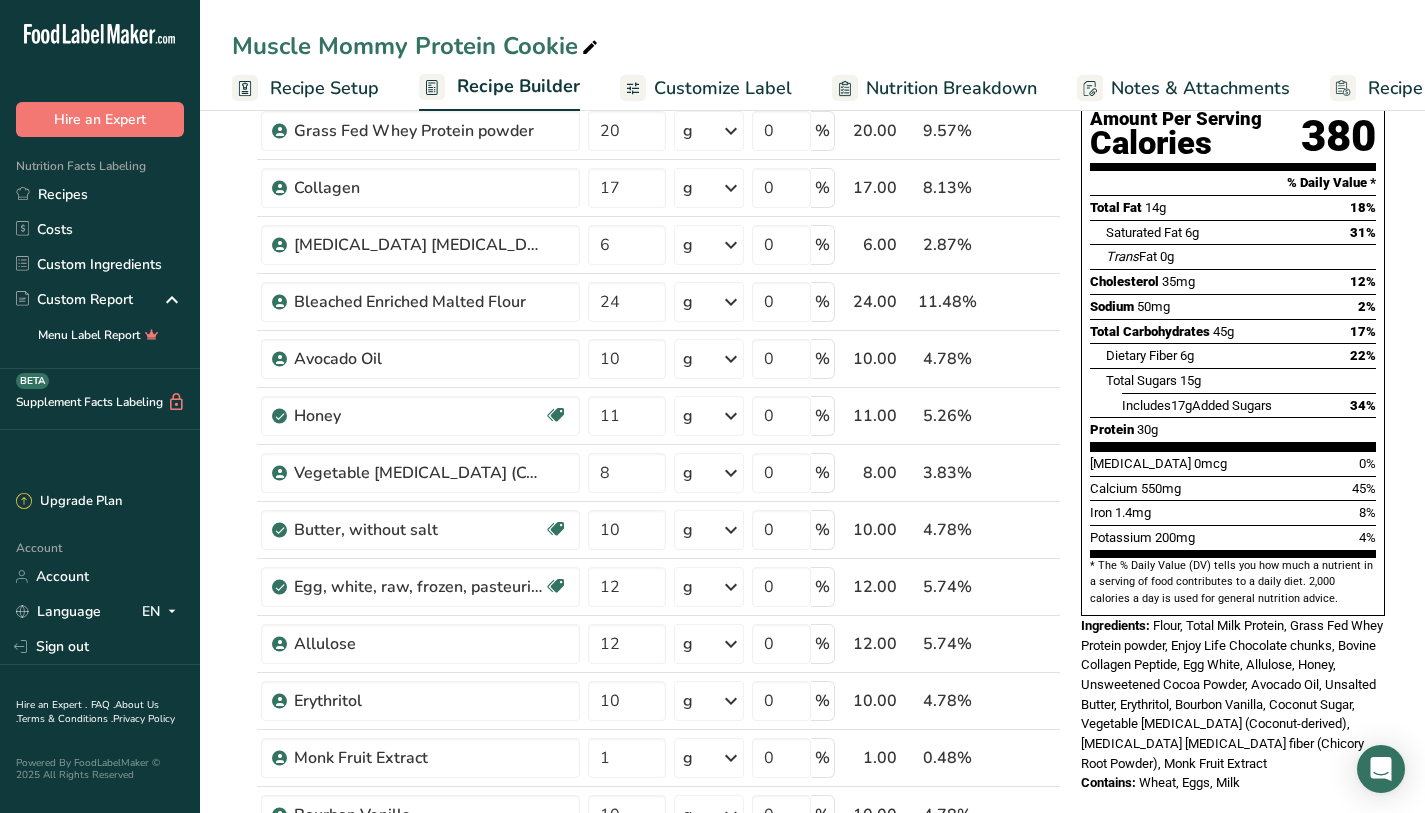 scroll, scrollTop: 204, scrollLeft: 0, axis: vertical 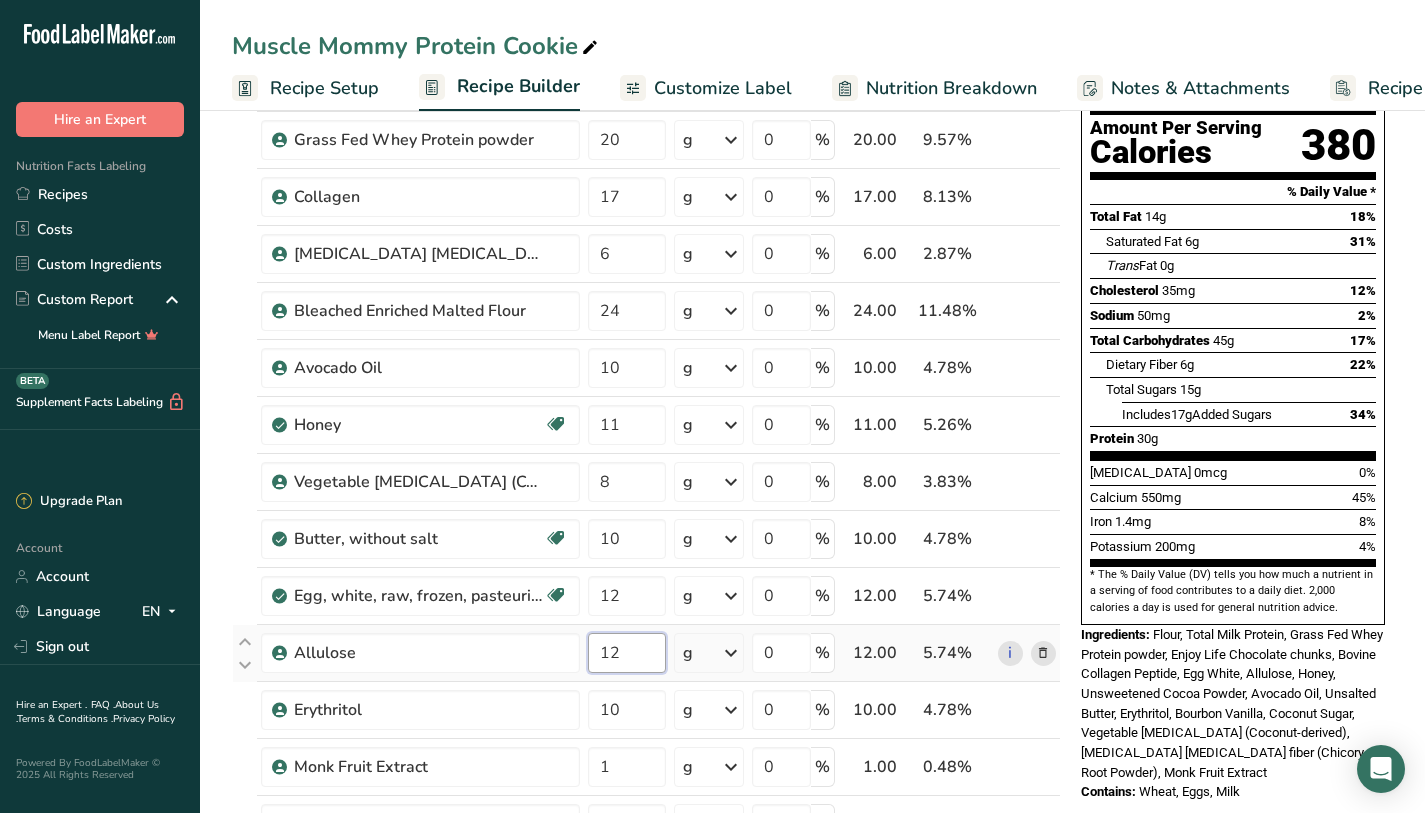 click on "12" at bounding box center [627, 653] 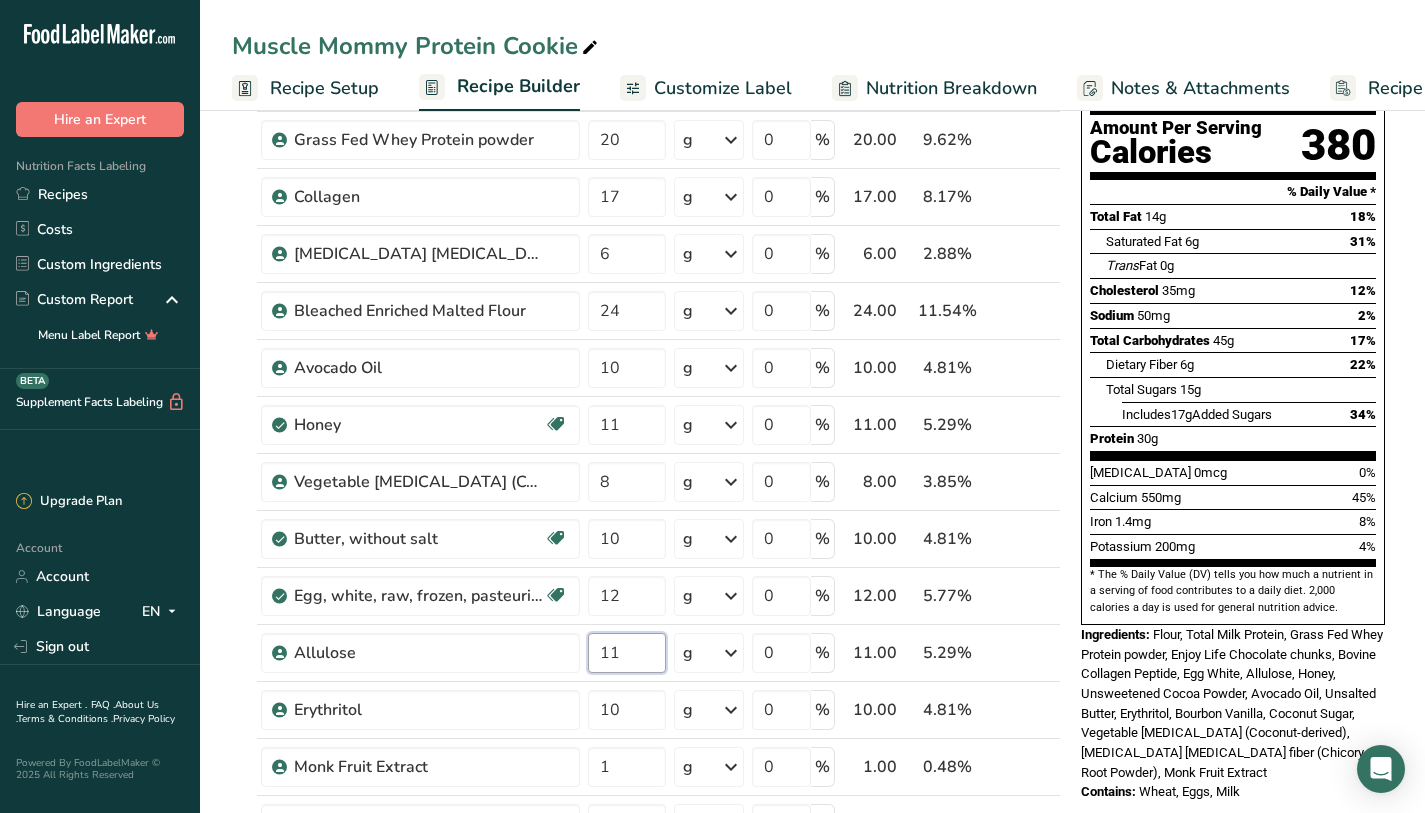 type on "11" 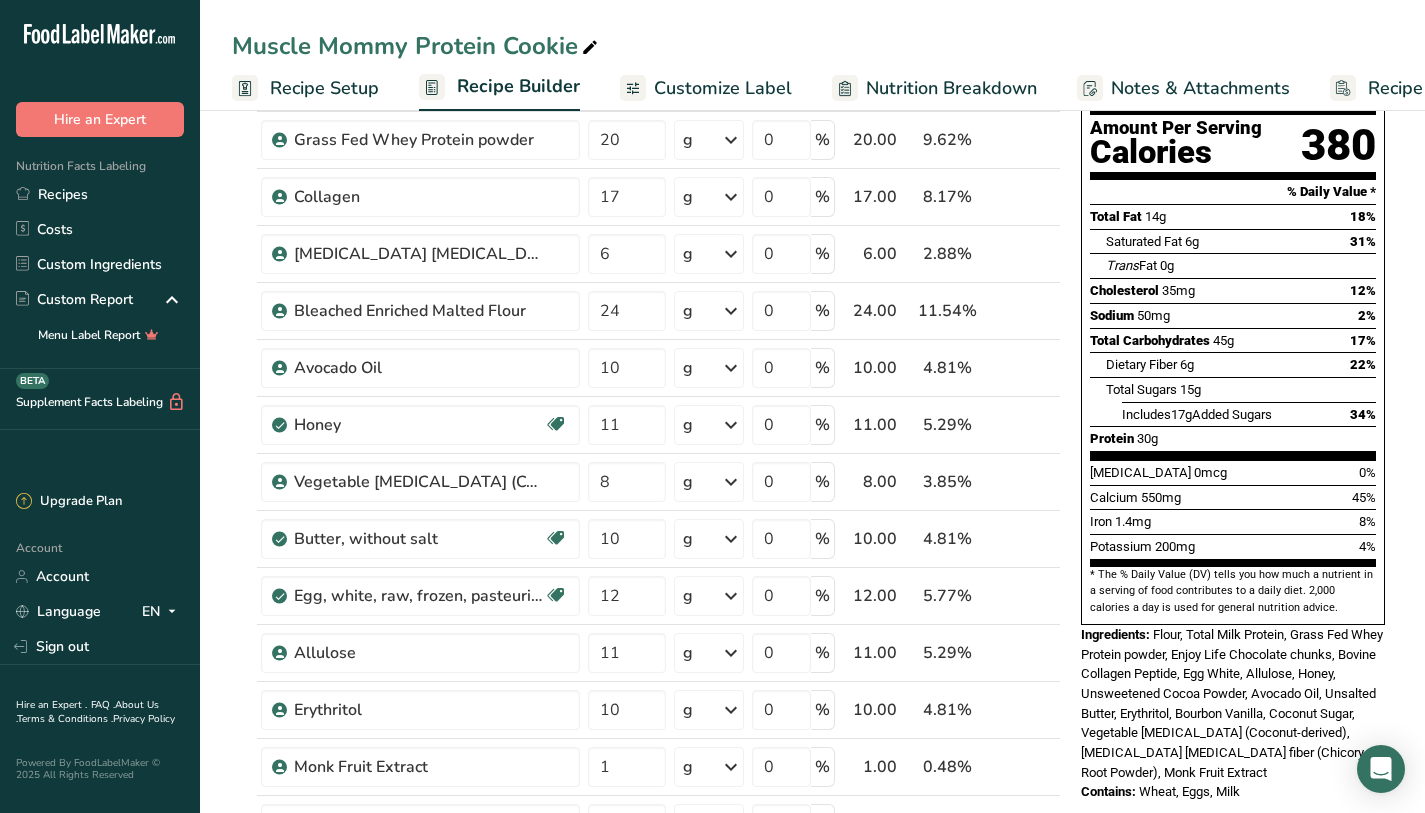 click on "Flour, Total Milk Protein, Grass Fed Whey Protein powder, Enjoy Life Chocolate chunks, Bovine Collagen Peptide, Egg White, Allulose, Honey, Unsweetened Cocoa Powder, Avocado Oil, Unsalted Butter, Erythritol, Bourbon Vanilla, Coconut Sugar, Vegetable Glycerin (Coconut-derived), Inulin Prebiotic fiber (Chicory Root Powder), Monk Fruit Extract" at bounding box center (1232, 703) 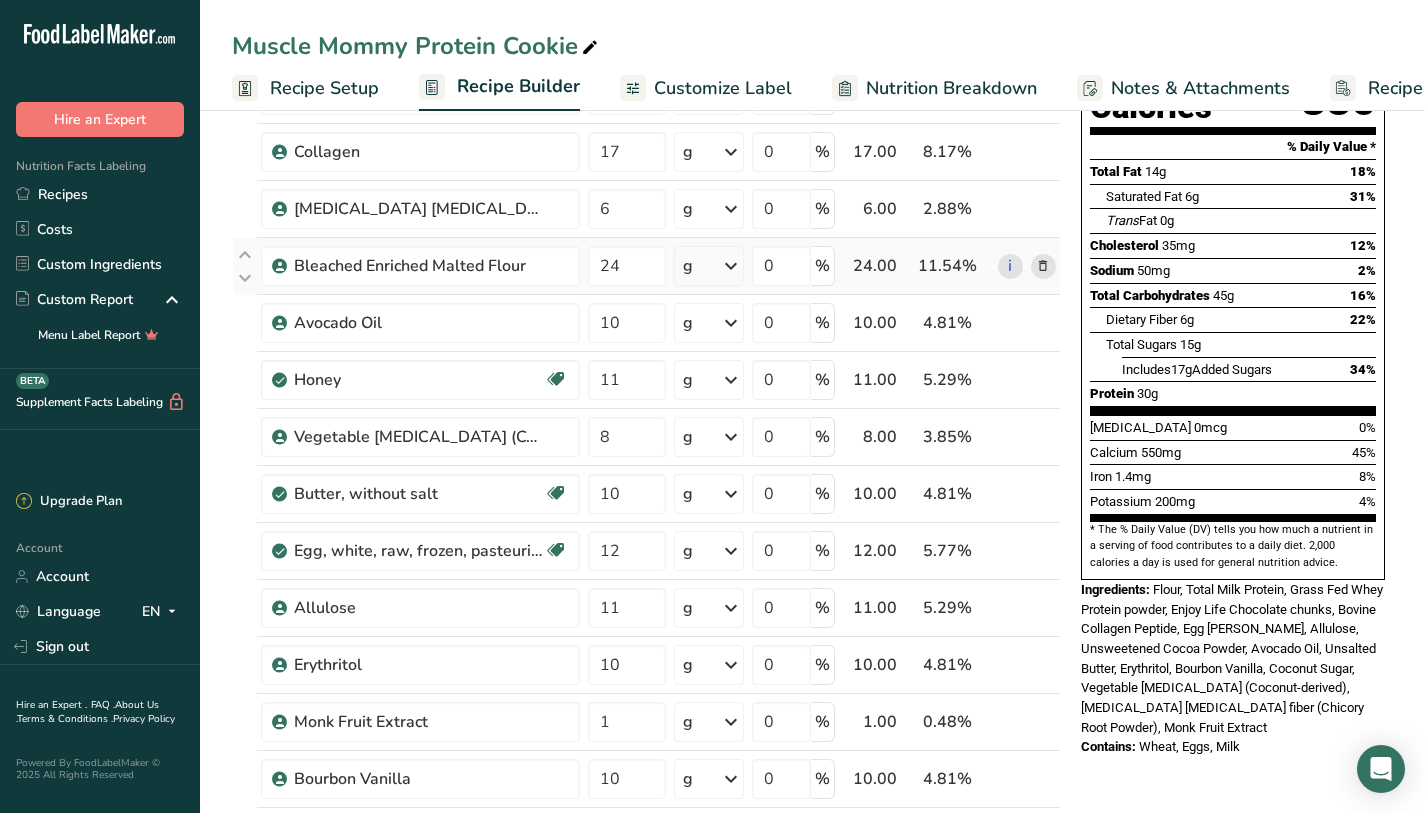 scroll, scrollTop: 356, scrollLeft: 0, axis: vertical 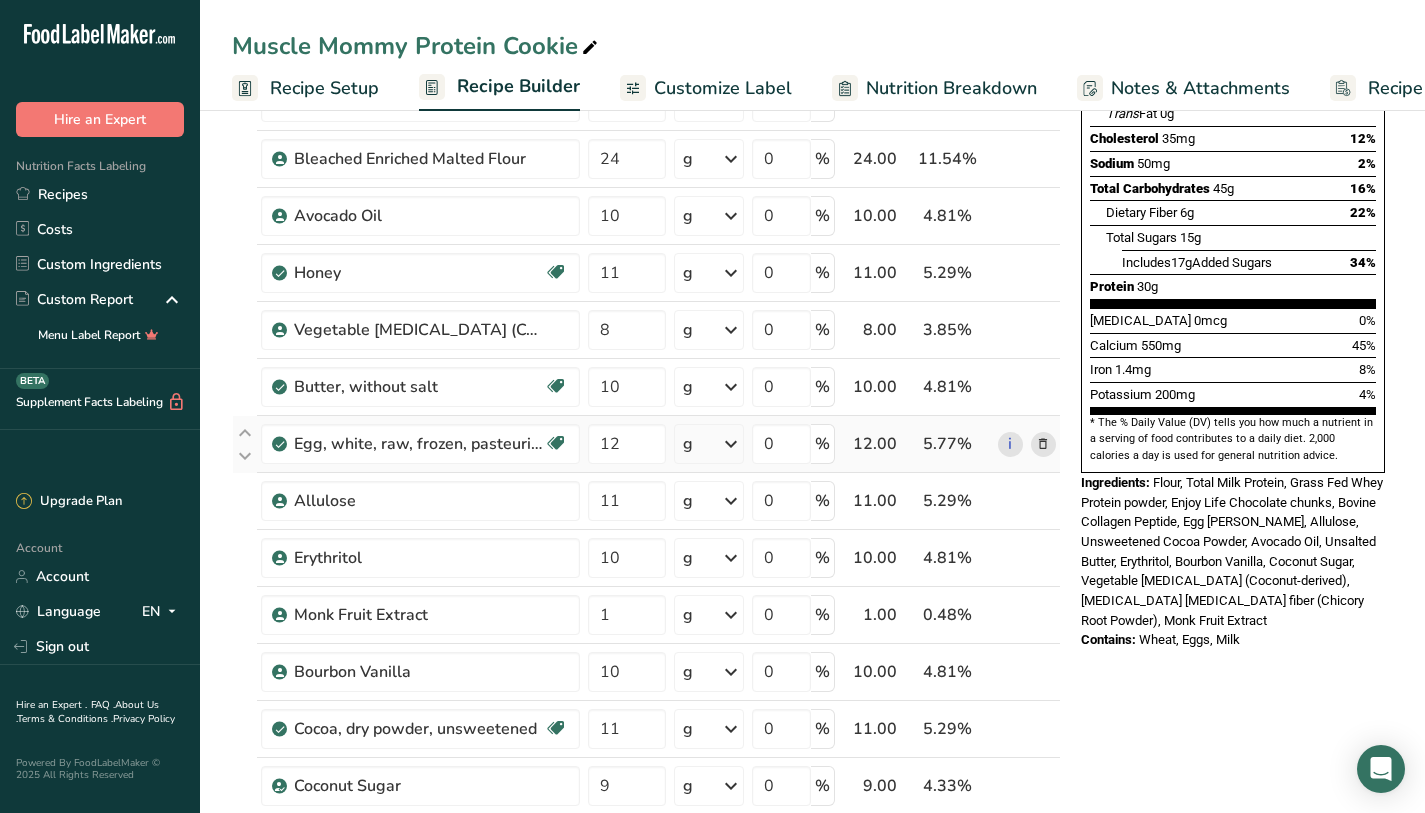 click on "g" at bounding box center [709, 444] 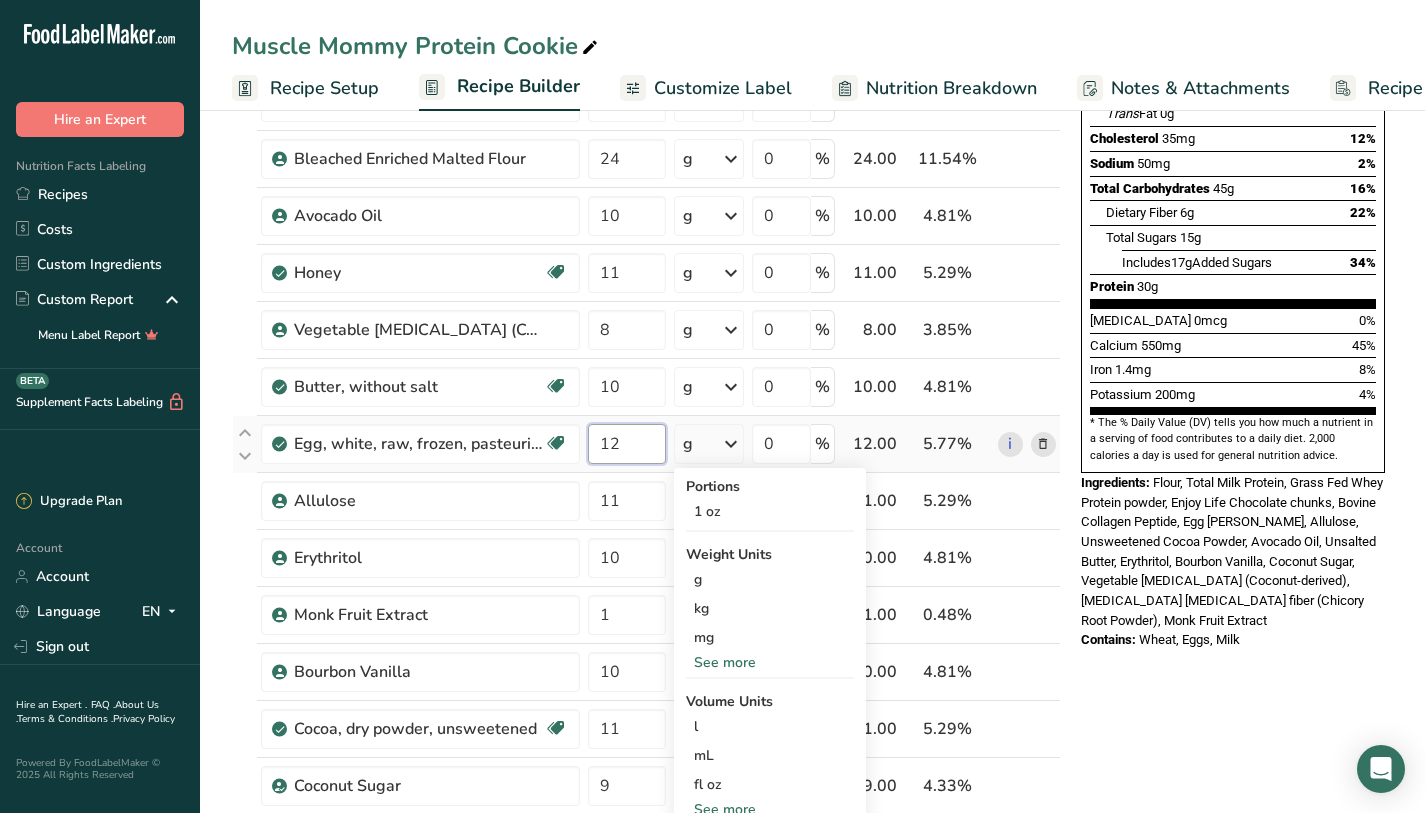 click on "12" at bounding box center [627, 444] 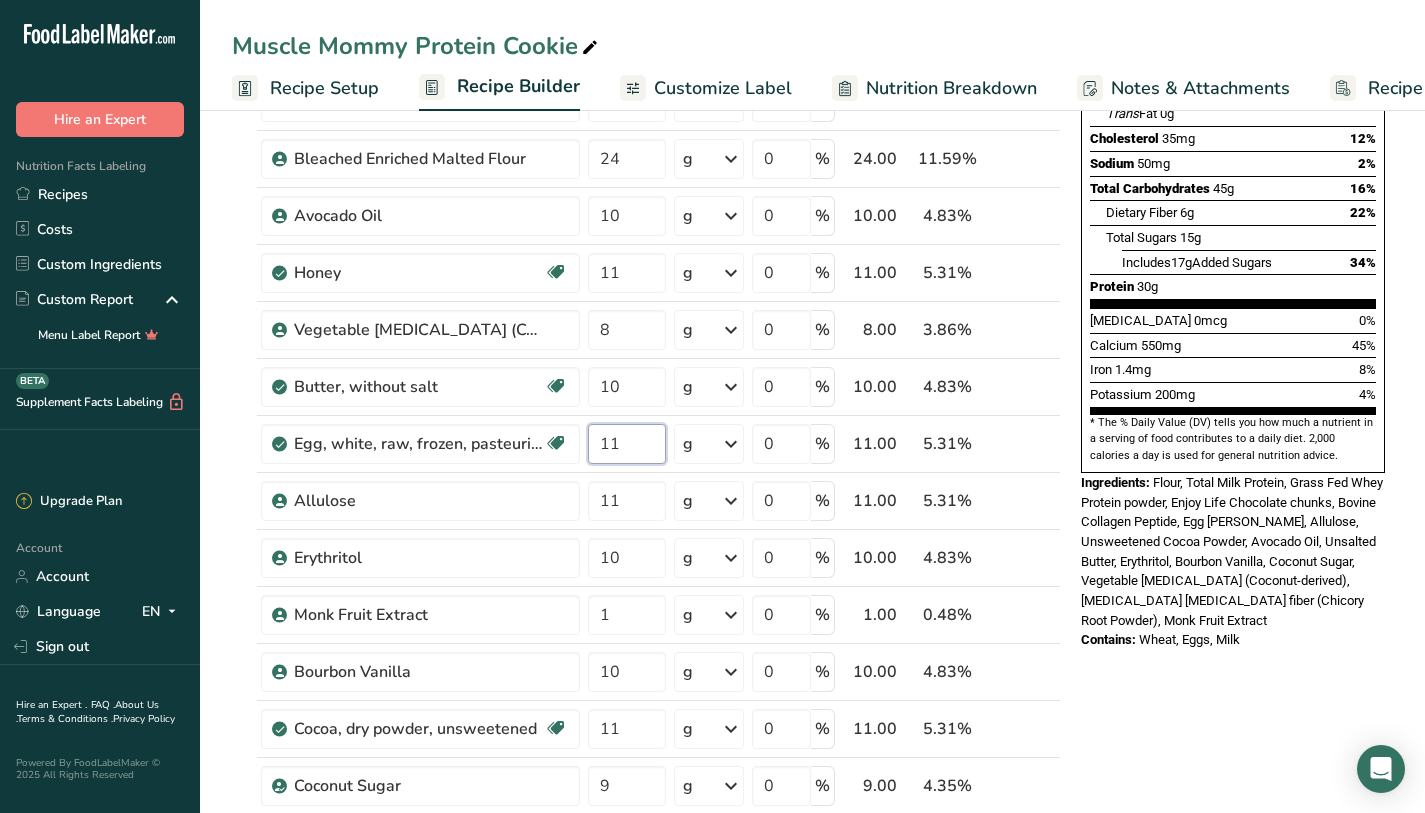 type on "11" 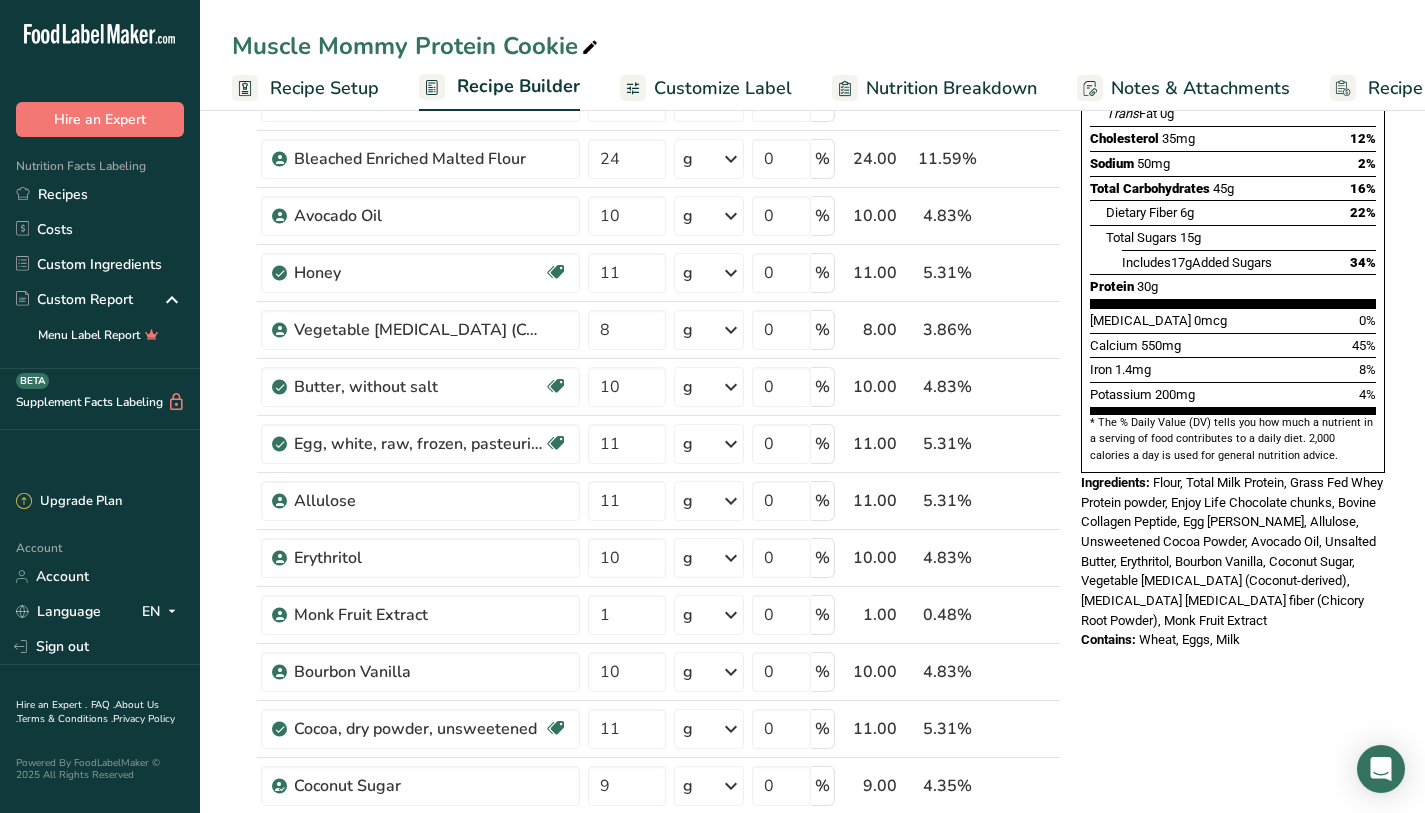 click on "Ingredients:    Flour, Total Milk Protein, Grass Fed Whey Protein powder, Enjoy Life Chocolate chunks, Bovine Collagen Peptide, Egg White, Honey, Allulose, Unsweetened Cocoa Powder, Avocado Oil, Unsalted Butter, Erythritol, Bourbon Vanilla, Coconut Sugar, Vegetable Glycerin (Coconut-derived), Inulin Prebiotic fiber (Chicory Root Powder), Monk Fruit Extract" at bounding box center (1233, 552) 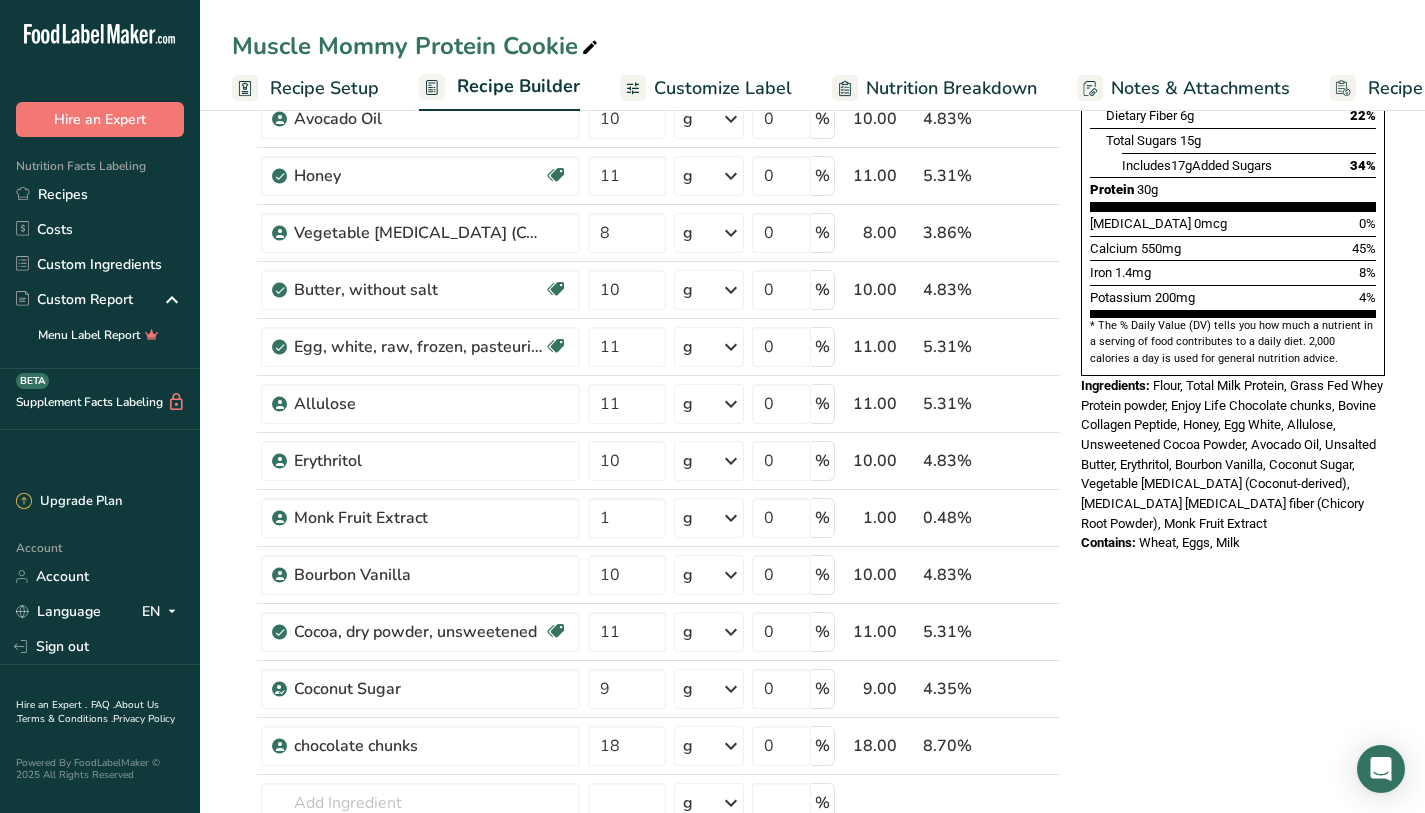 scroll, scrollTop: 454, scrollLeft: 0, axis: vertical 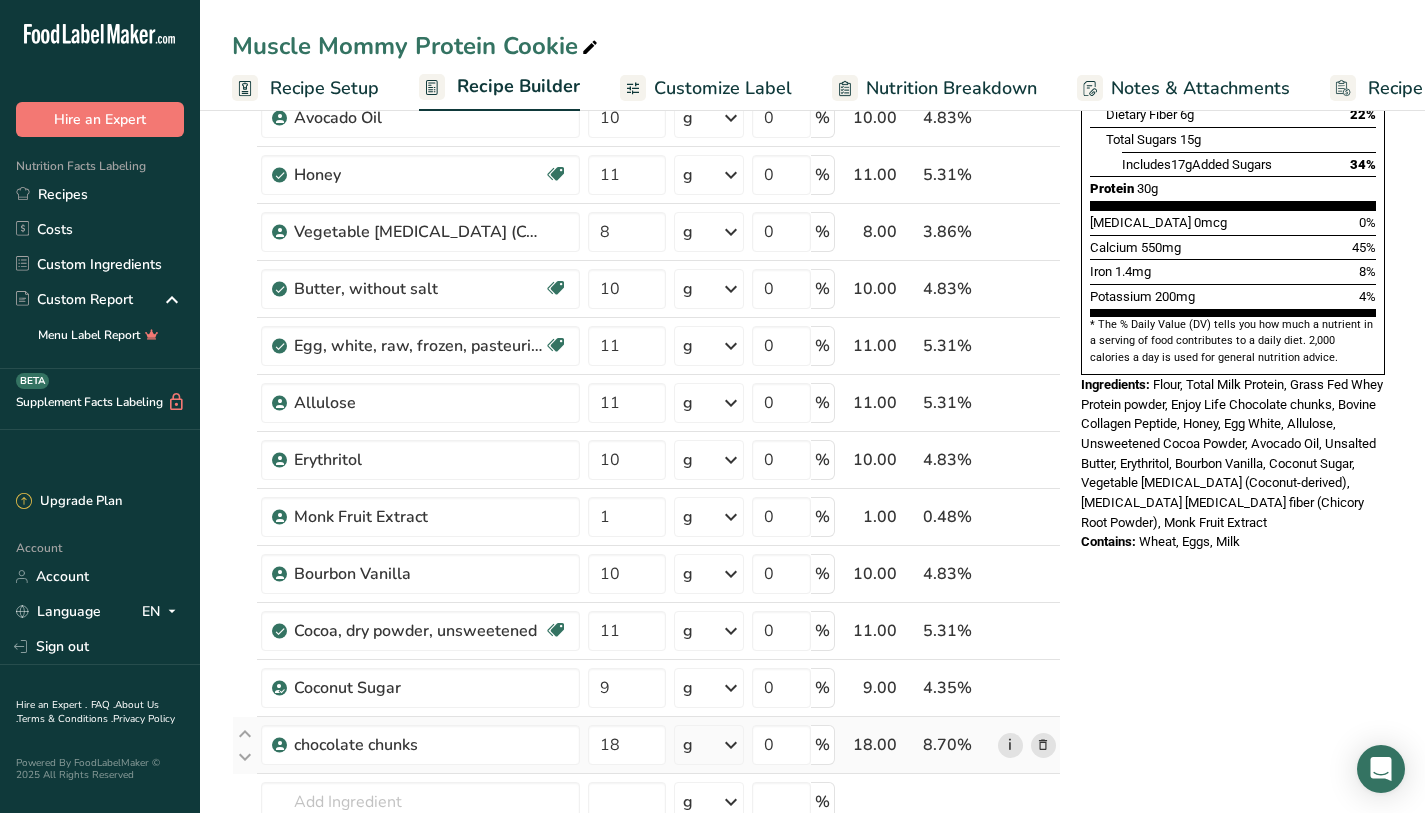 click on "i" at bounding box center (1010, 745) 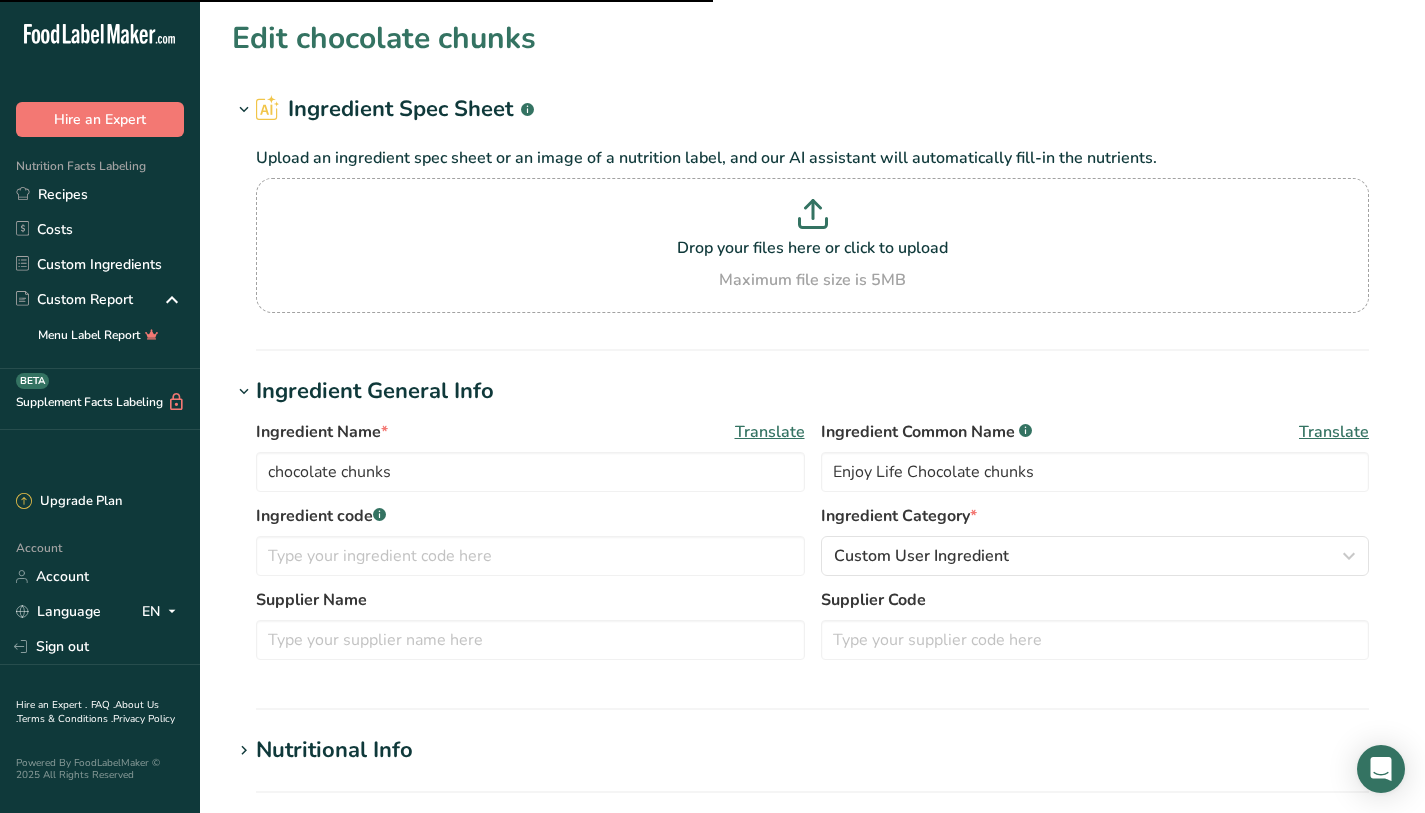 scroll, scrollTop: 0, scrollLeft: 0, axis: both 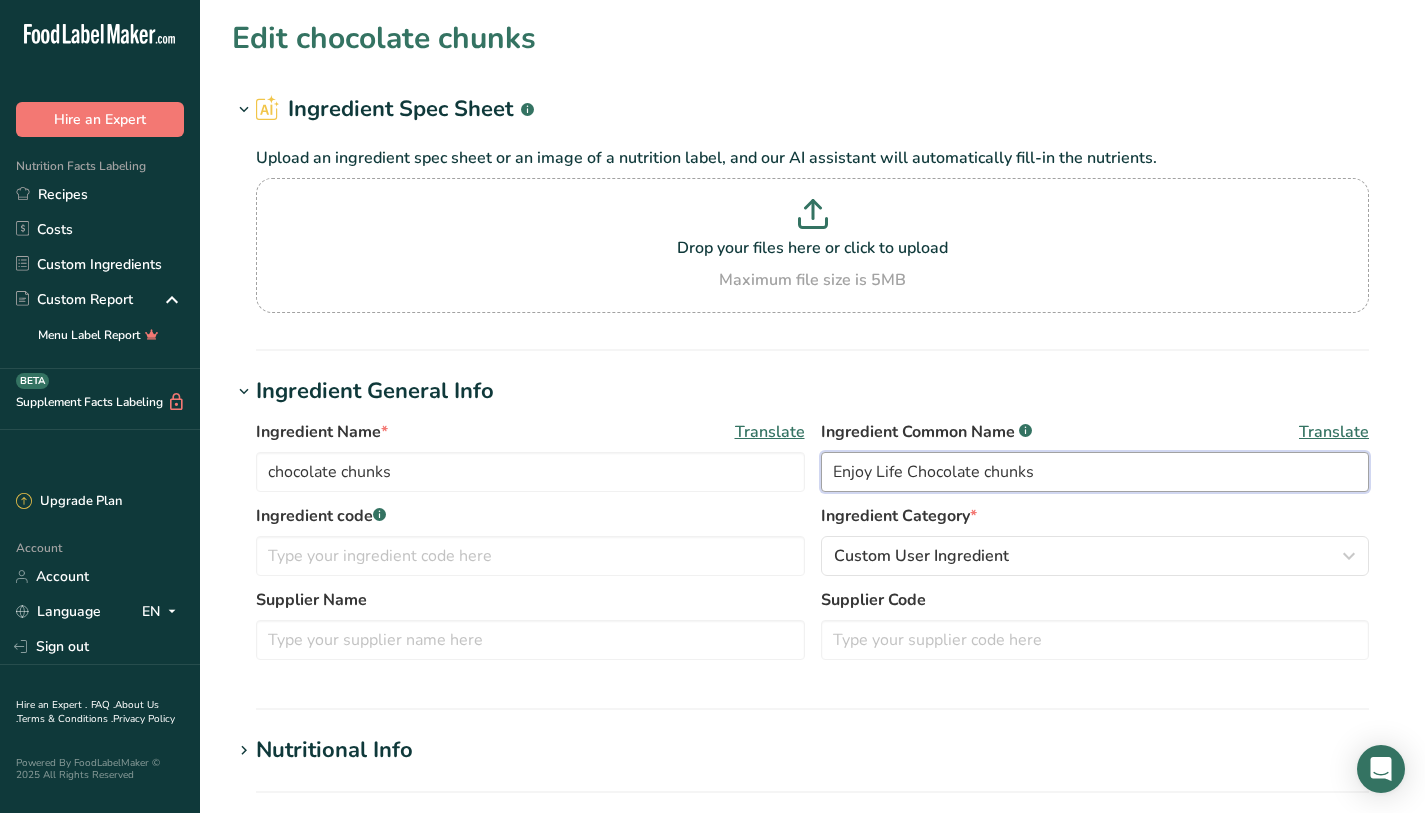drag, startPoint x: 905, startPoint y: 471, endPoint x: 806, endPoint y: 468, distance: 99.04544 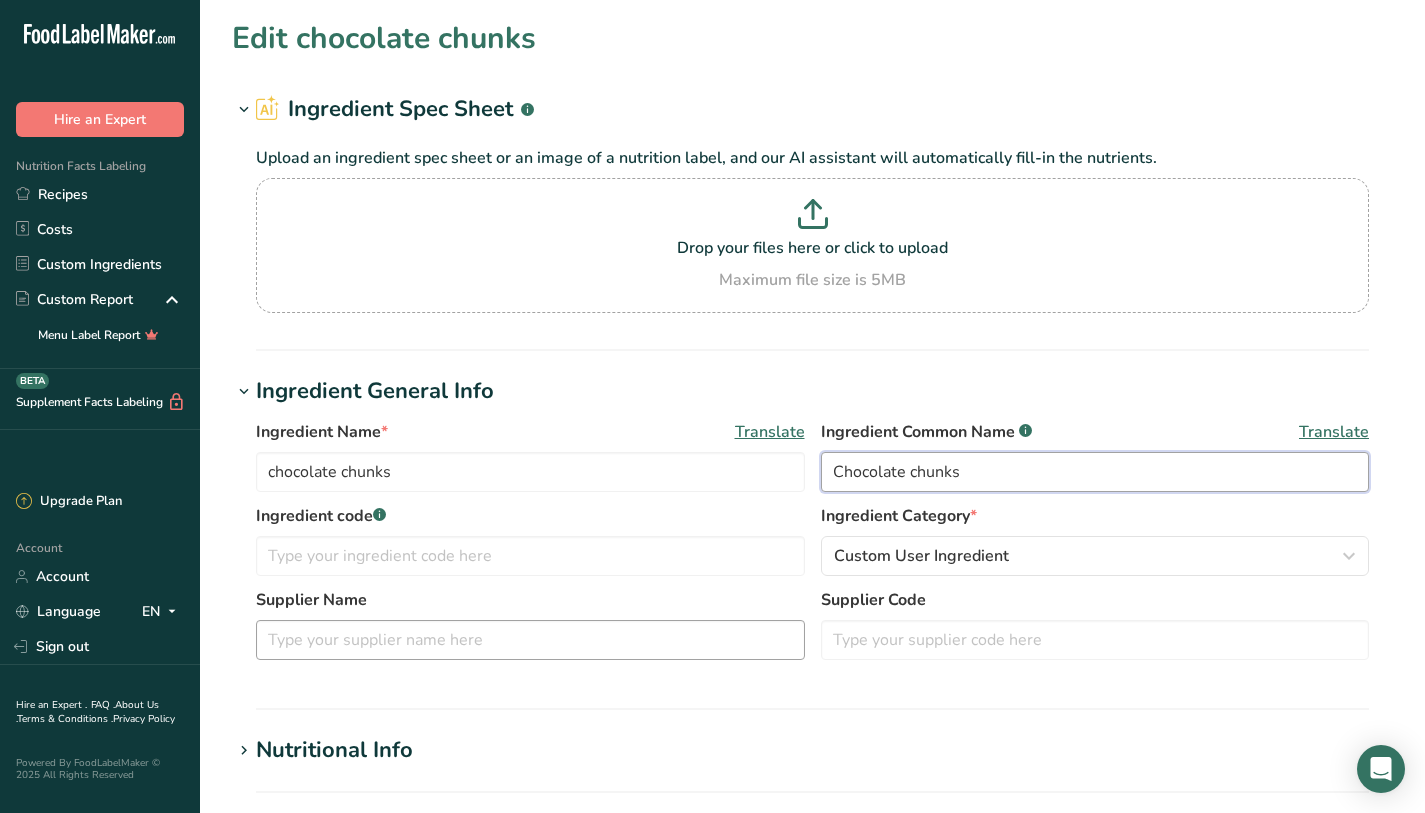 type on "Chocolate chunks" 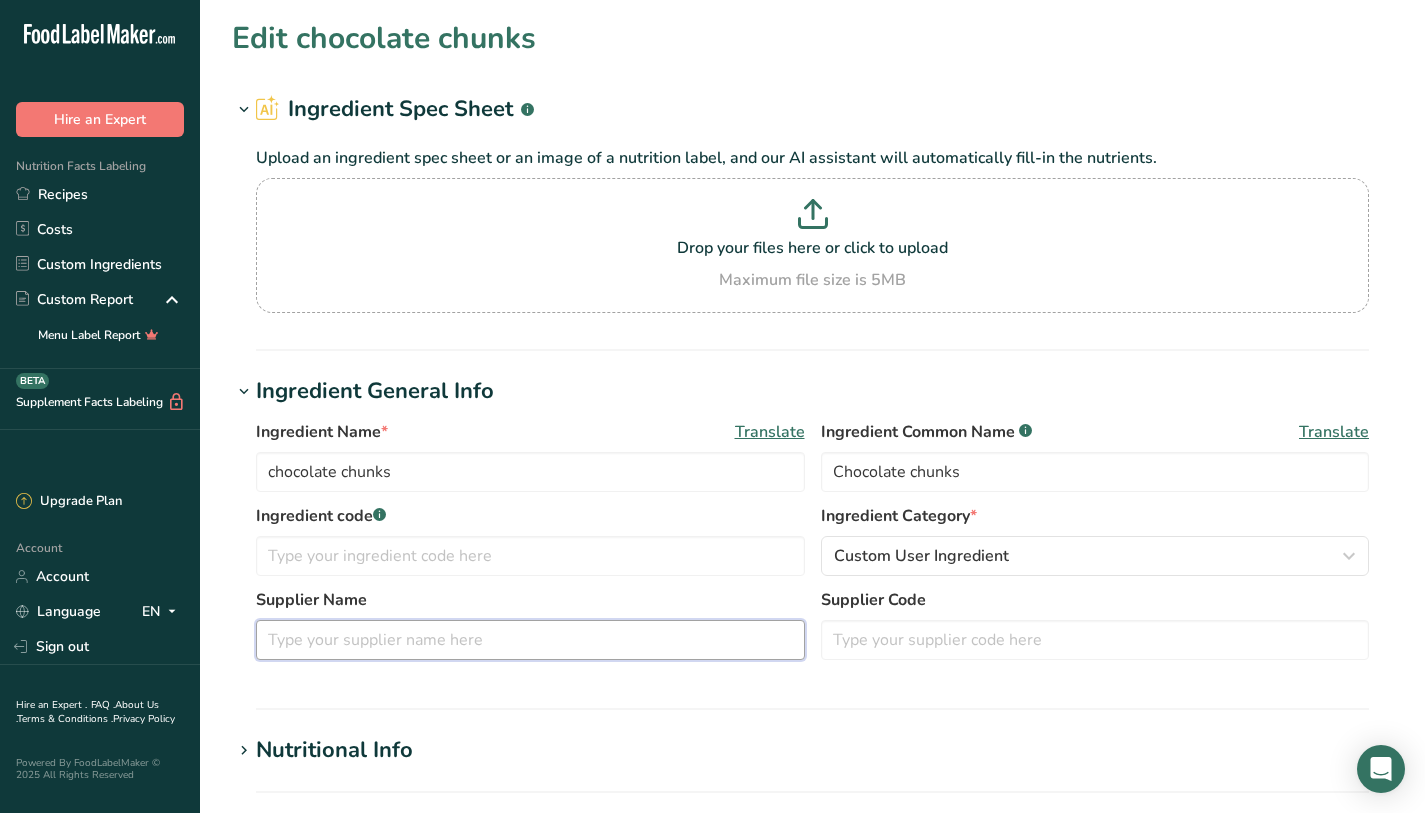 click at bounding box center [530, 640] 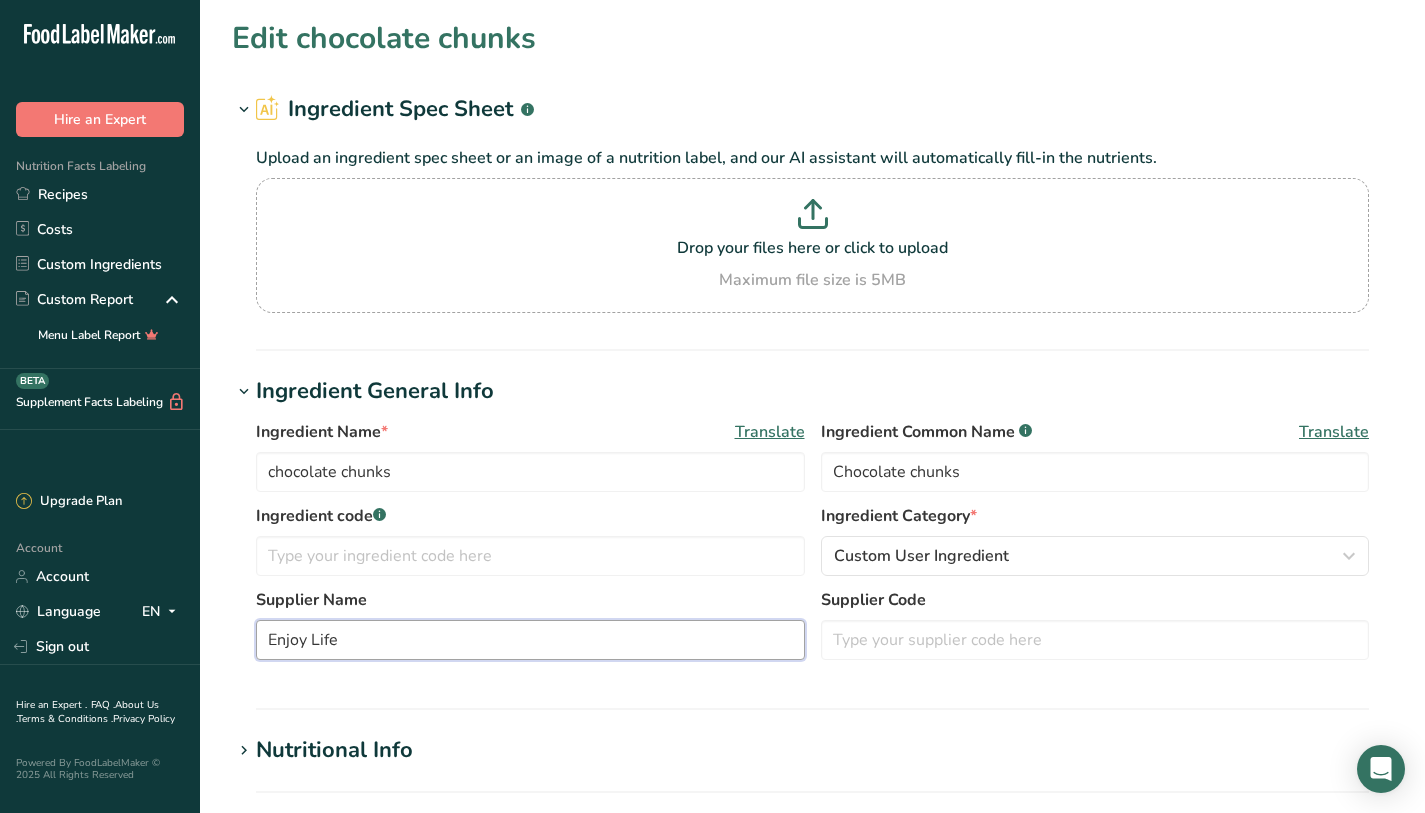 type on "Enjoy Life" 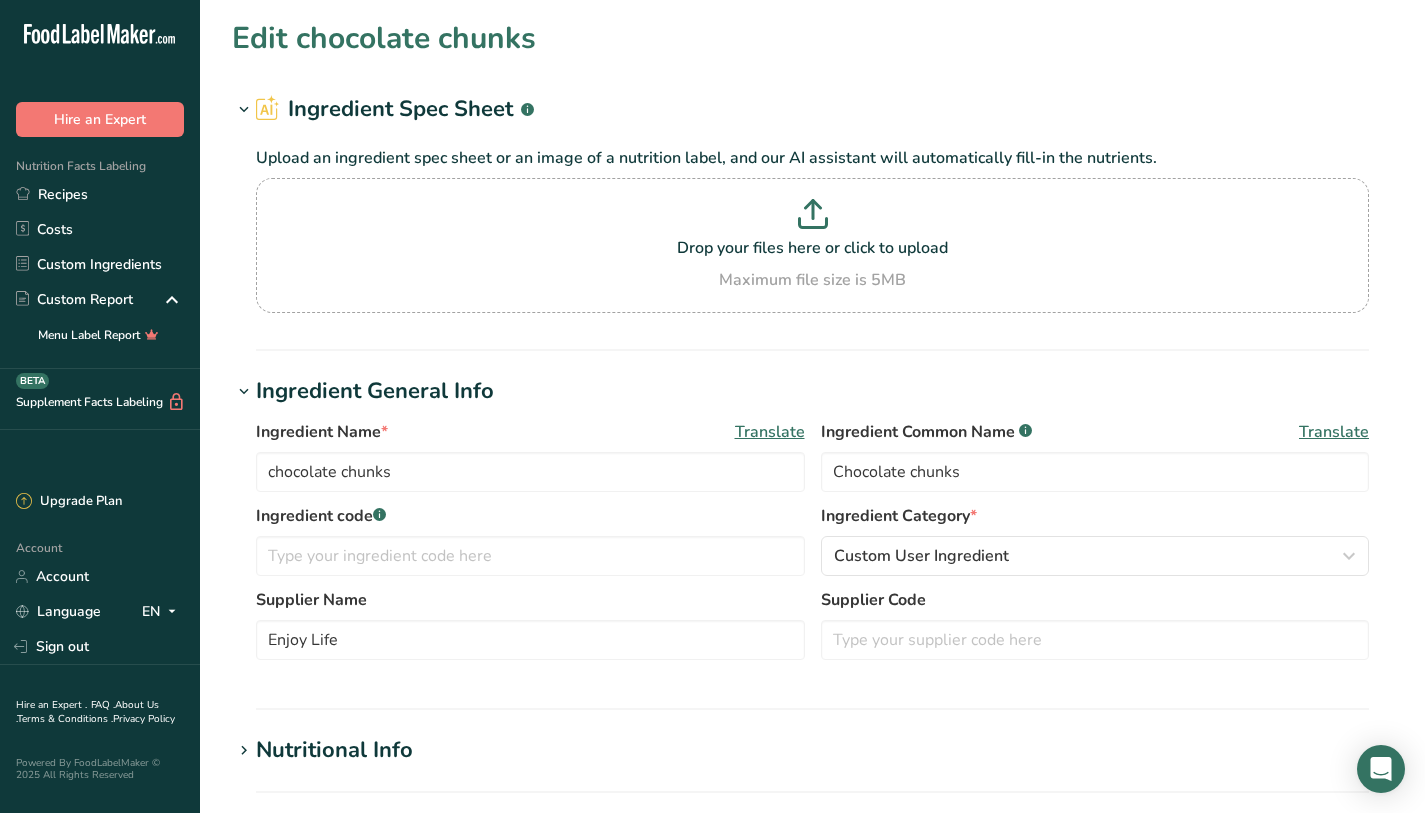 click on "Nutritional Info" at bounding box center [812, 750] 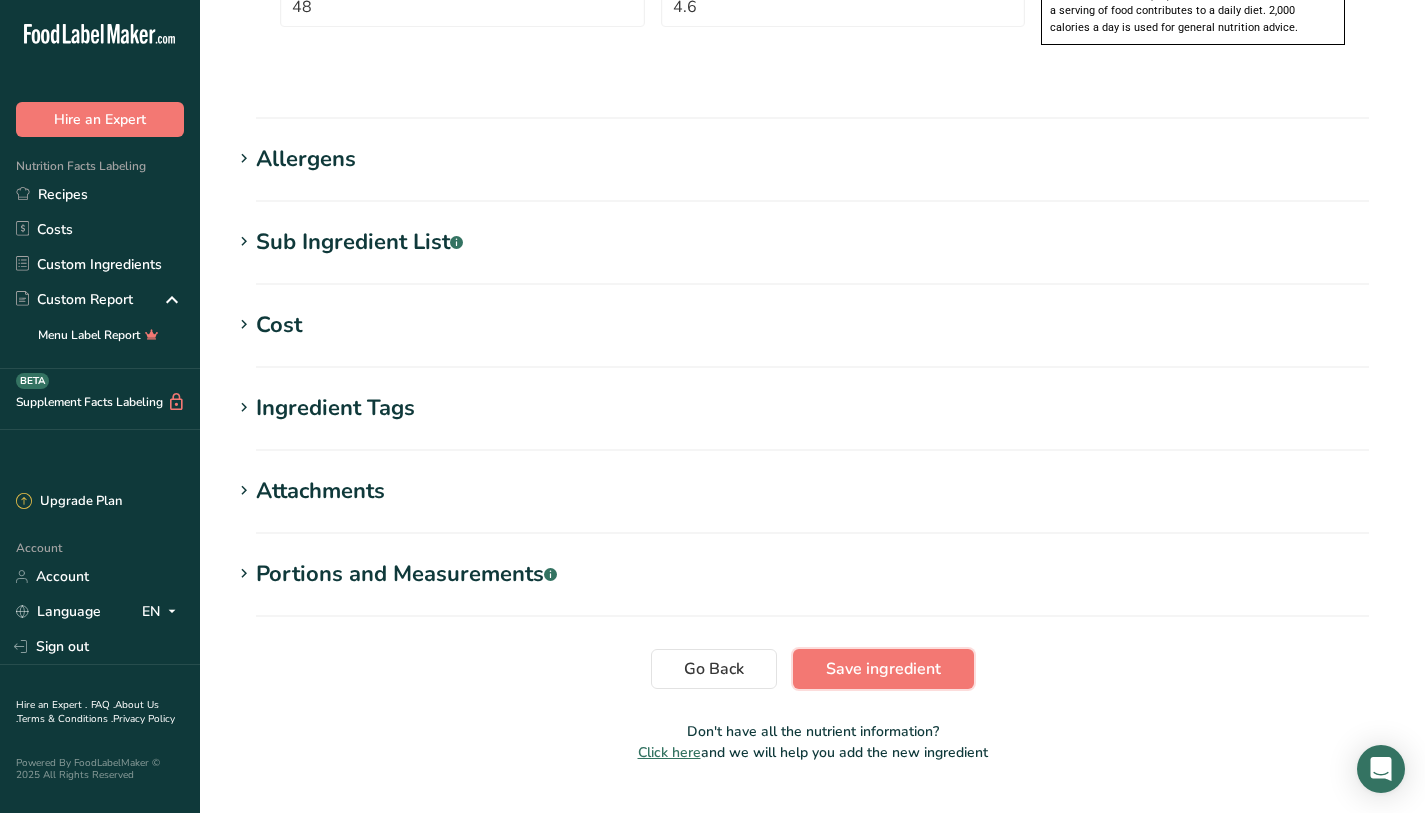 click on "Save ingredient" at bounding box center [883, 669] 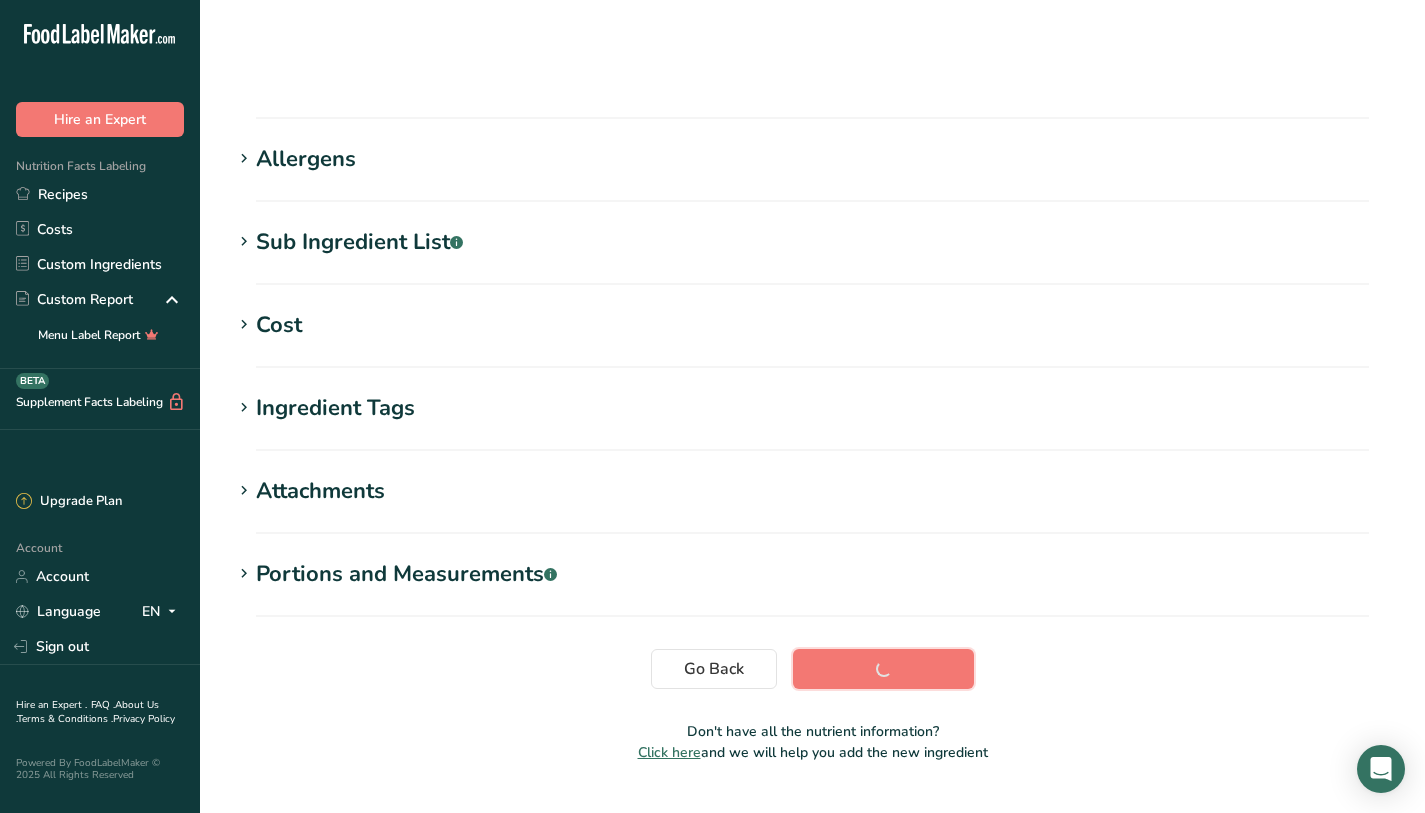 scroll, scrollTop: 245, scrollLeft: 0, axis: vertical 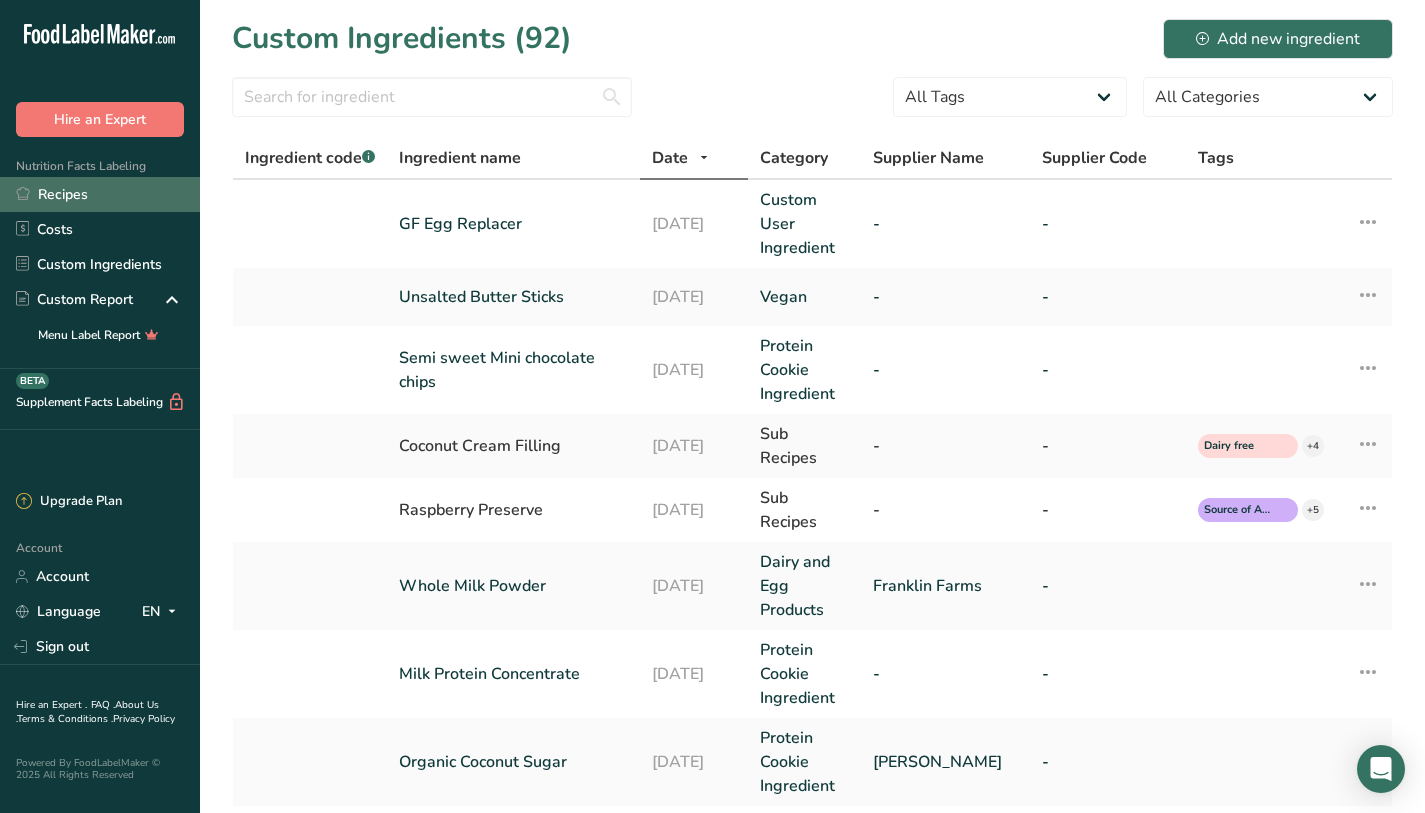 click on "Recipes" at bounding box center (100, 194) 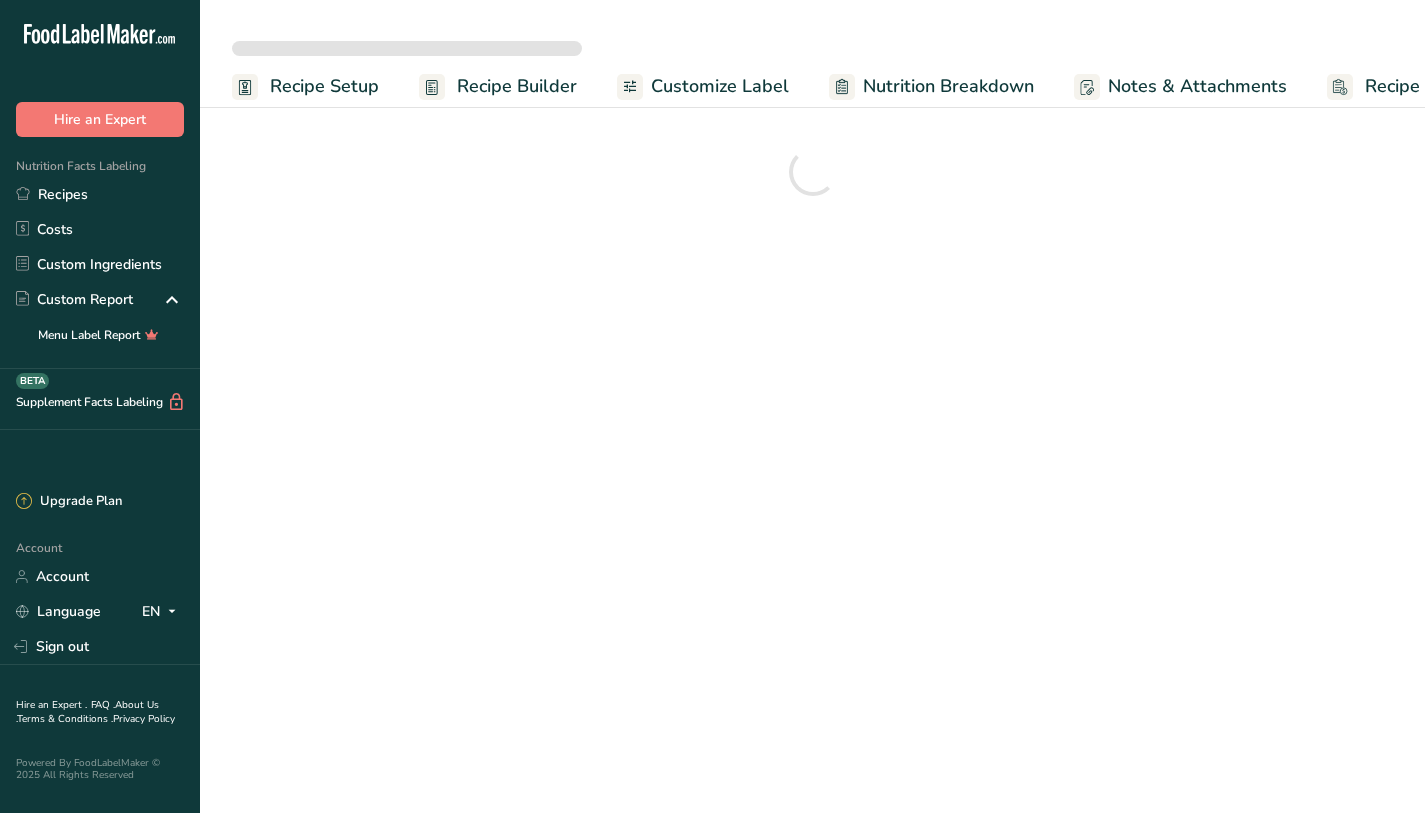 scroll, scrollTop: 0, scrollLeft: 0, axis: both 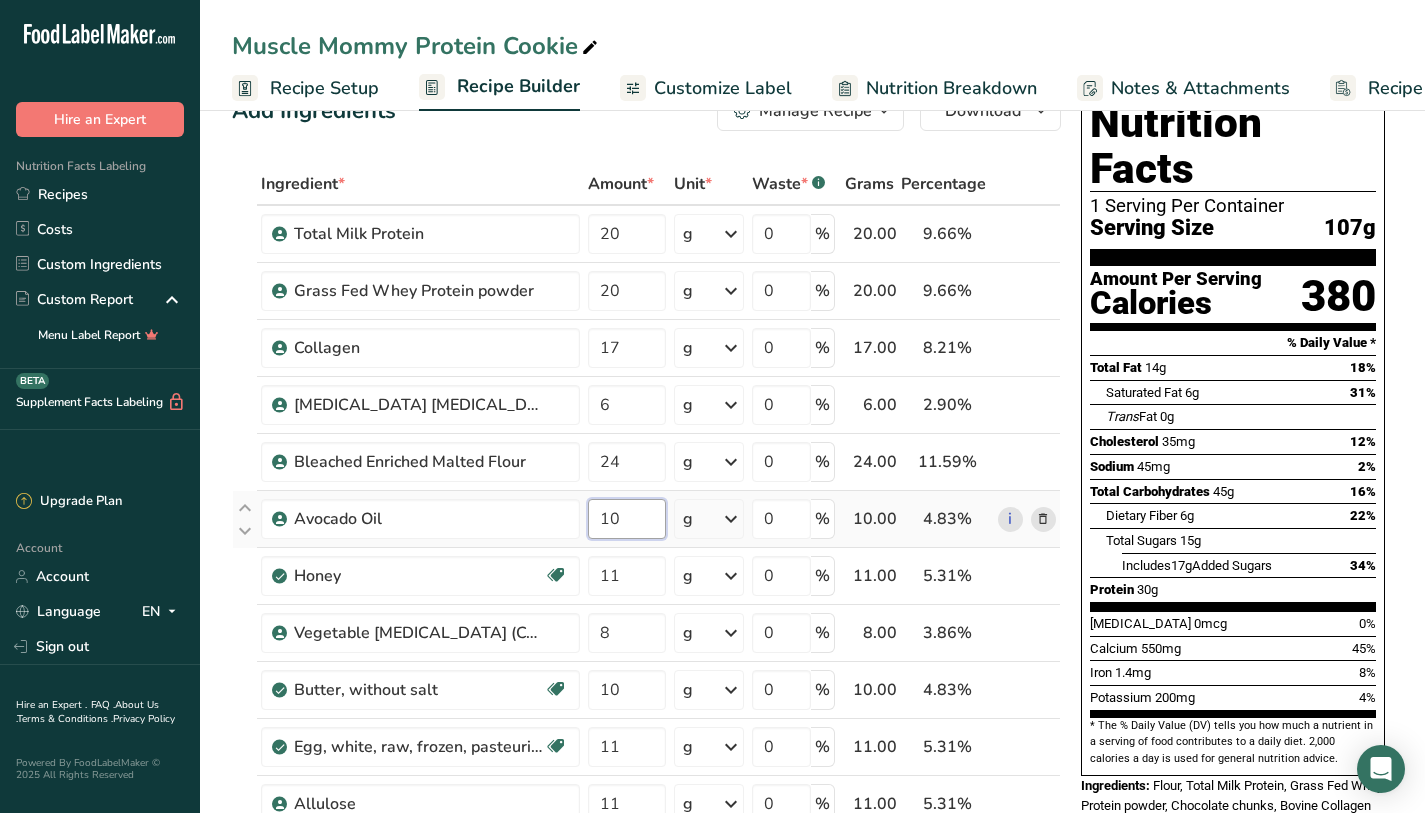 click on "10" at bounding box center [627, 519] 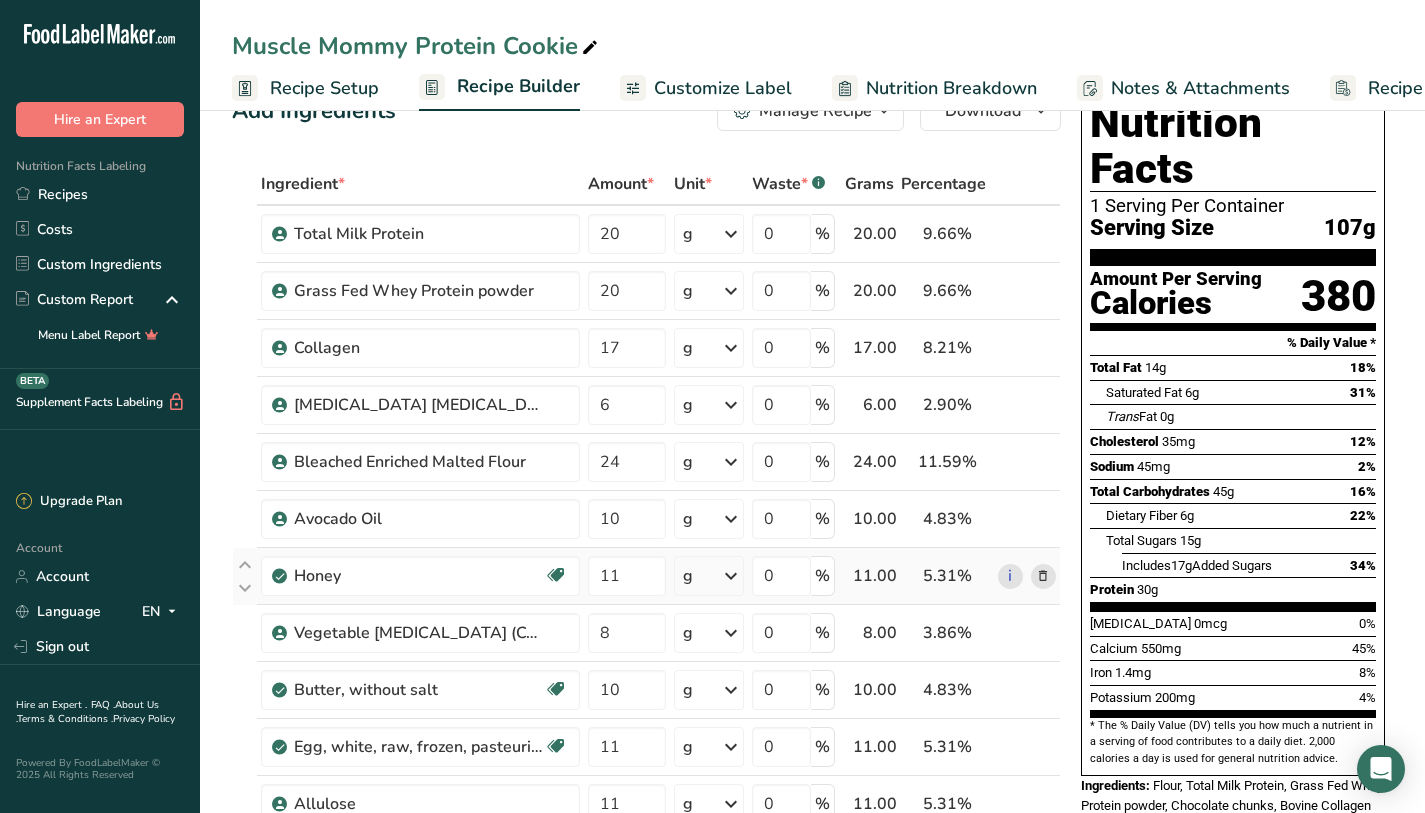 click on "Ingredient *
Amount *
Unit *
Waste *   .a-a{fill:#347362;}.b-a{fill:#fff;}          Grams
Percentage
Total Milk Protein
20
g
Weight Units
g
kg
mg
See more
Volume Units
l
mL
fl oz
See more
0
%
20.00
9.66%
i
Grass Fed Whey Protein powder
20
g
Weight Units
g
kg
mg
See more
Volume Units
l
mL
fl oz
See more
0
%
20.00
9.66%
i
17" at bounding box center [646, 760] 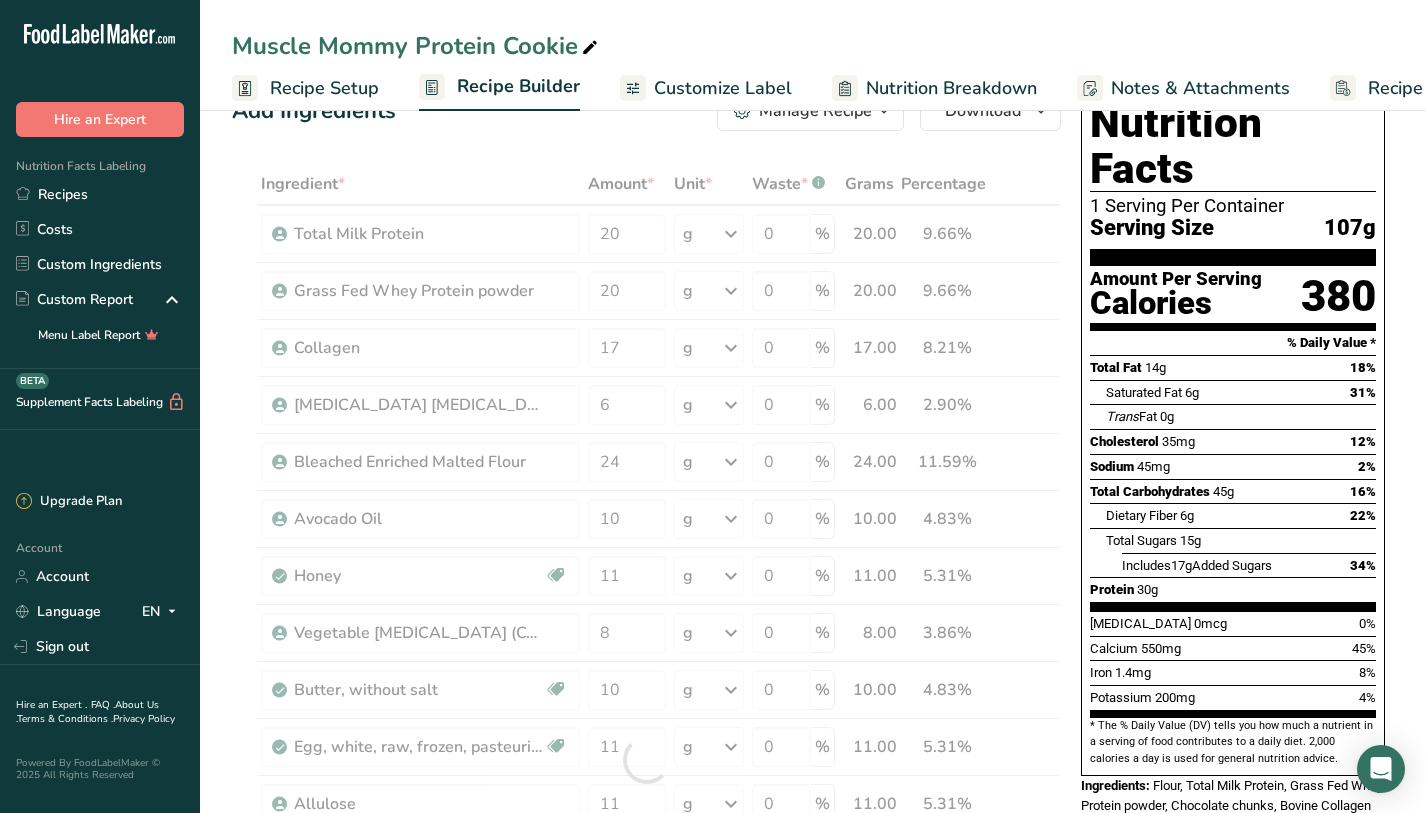 click at bounding box center [646, 760] 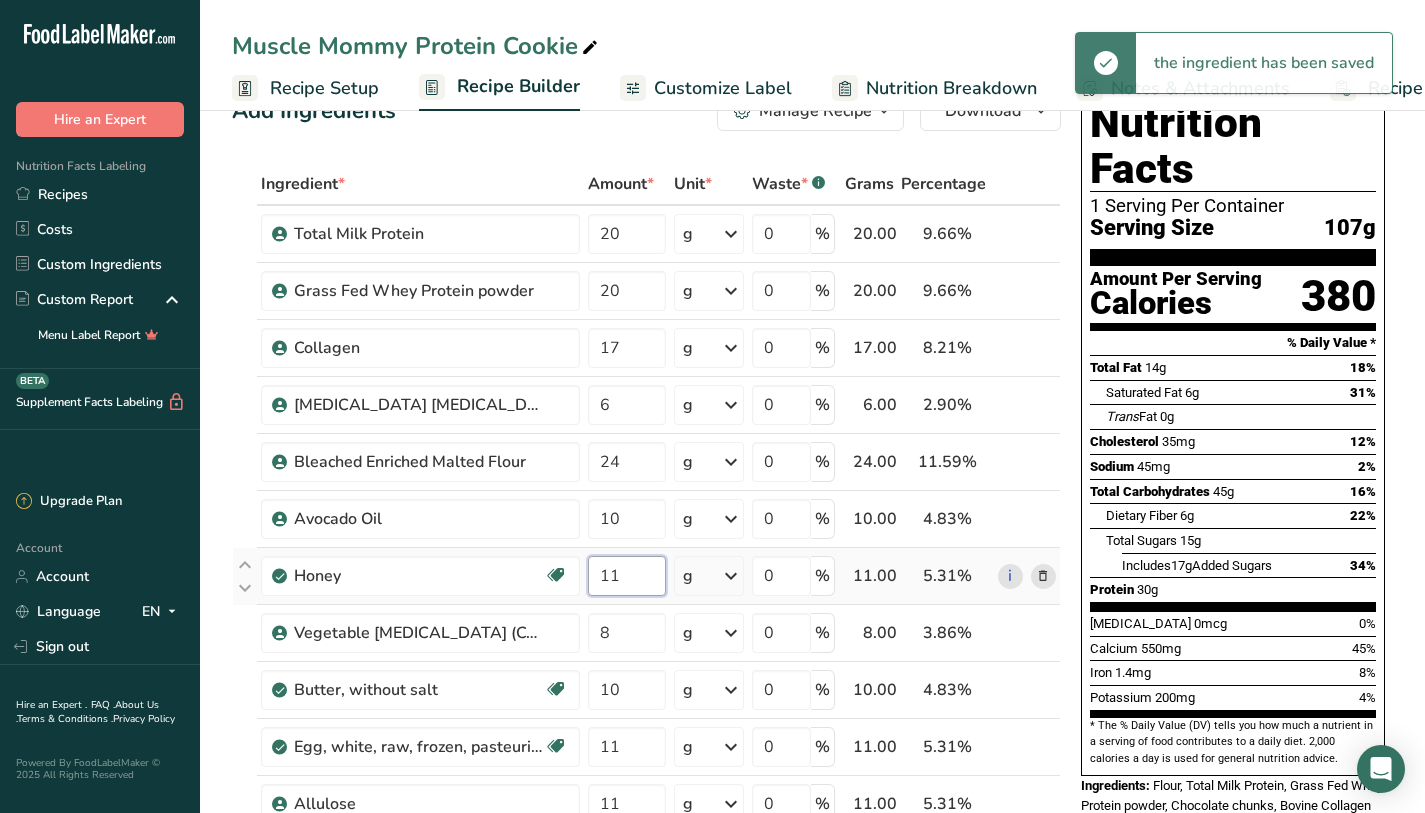 click on "11" at bounding box center [627, 576] 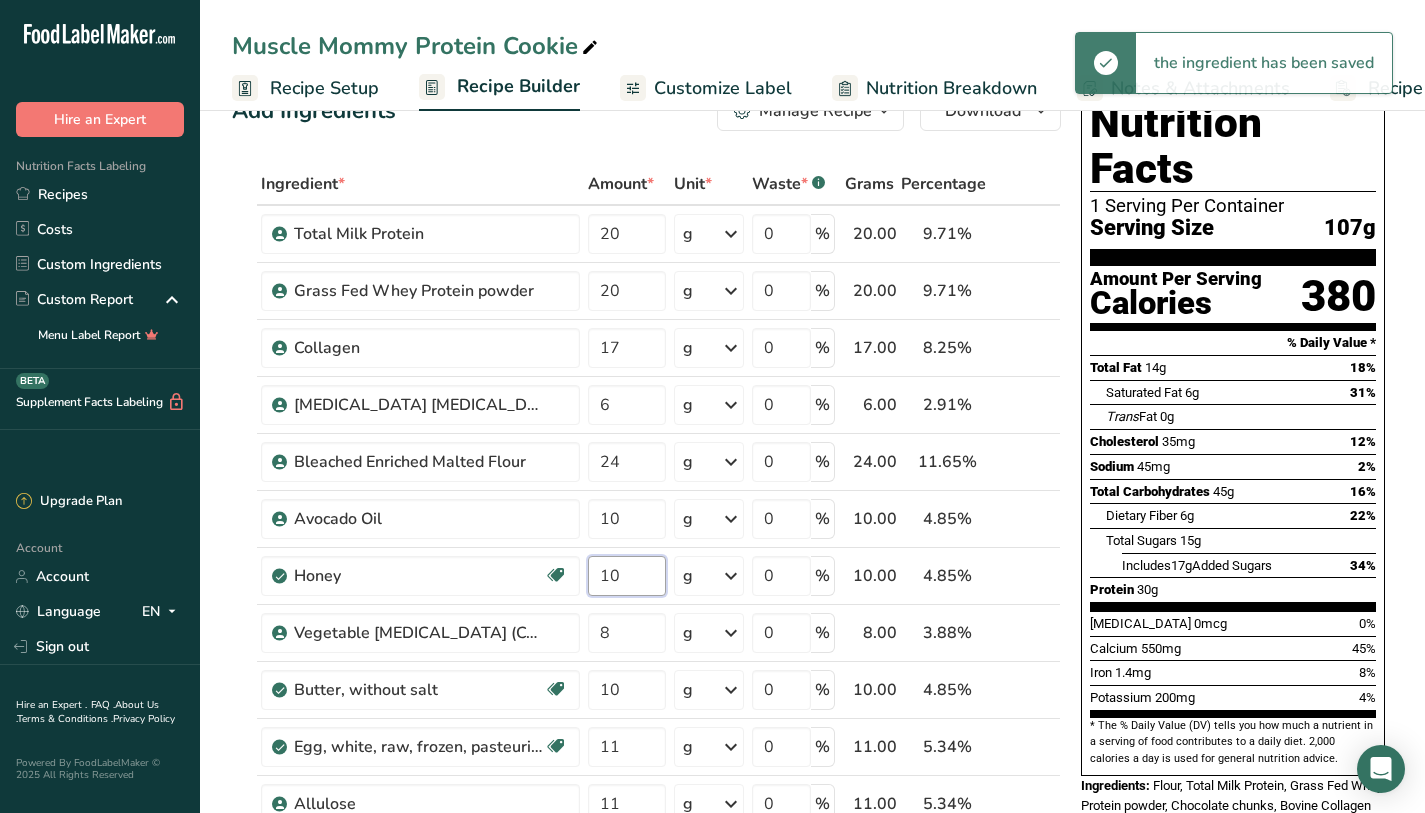 type on "10" 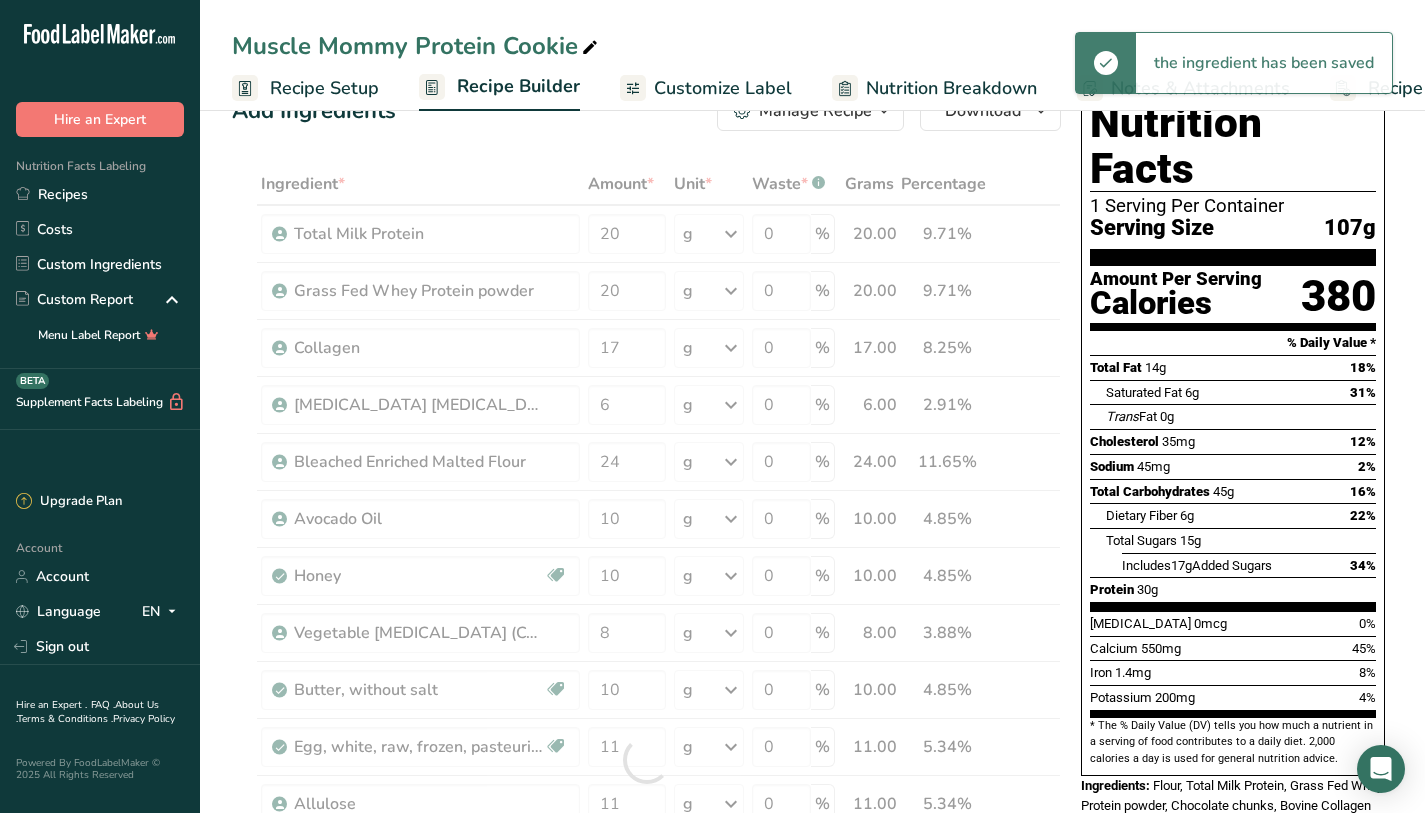 click on "Total Sugars
15g" at bounding box center (1241, 540) 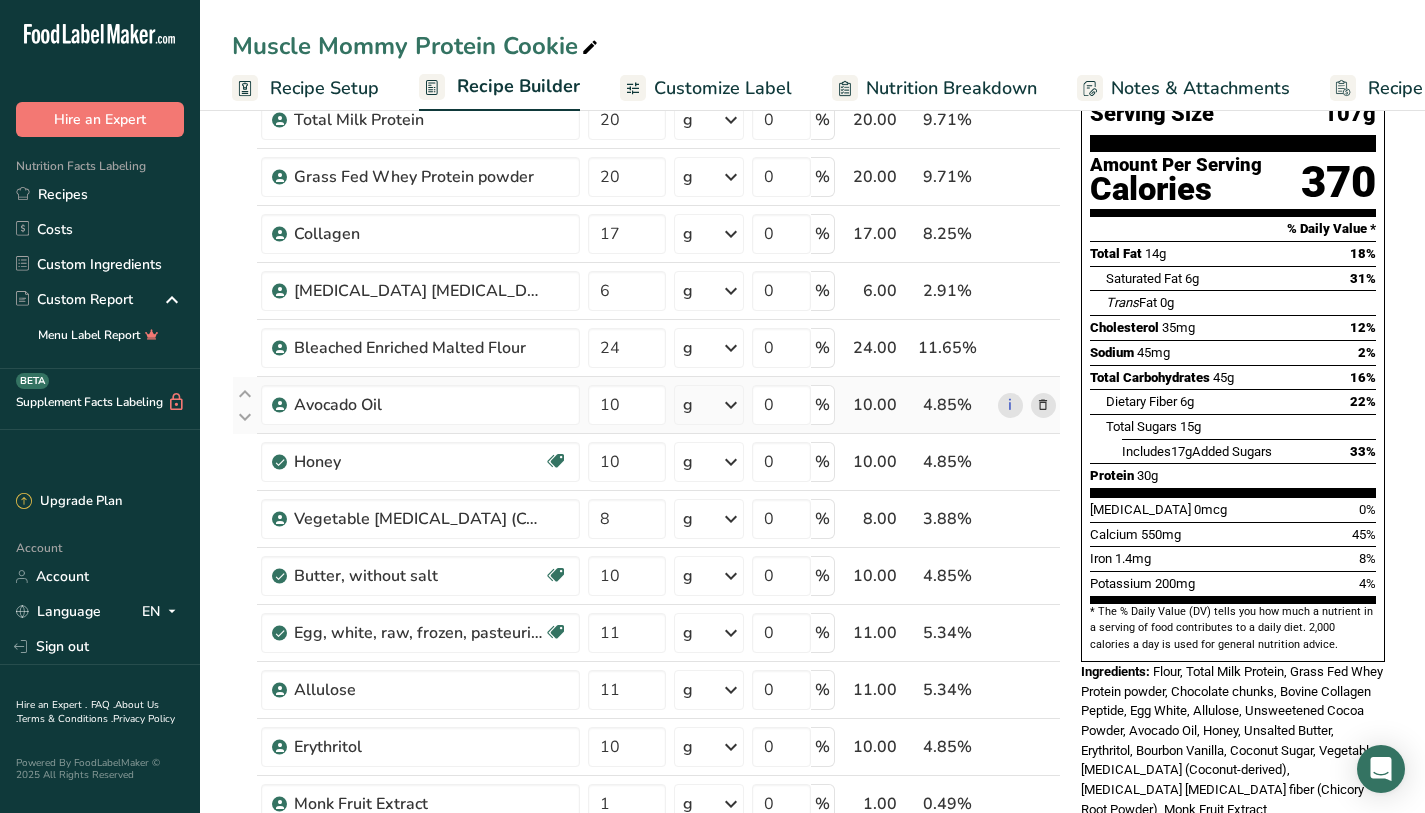 scroll, scrollTop: 175, scrollLeft: 0, axis: vertical 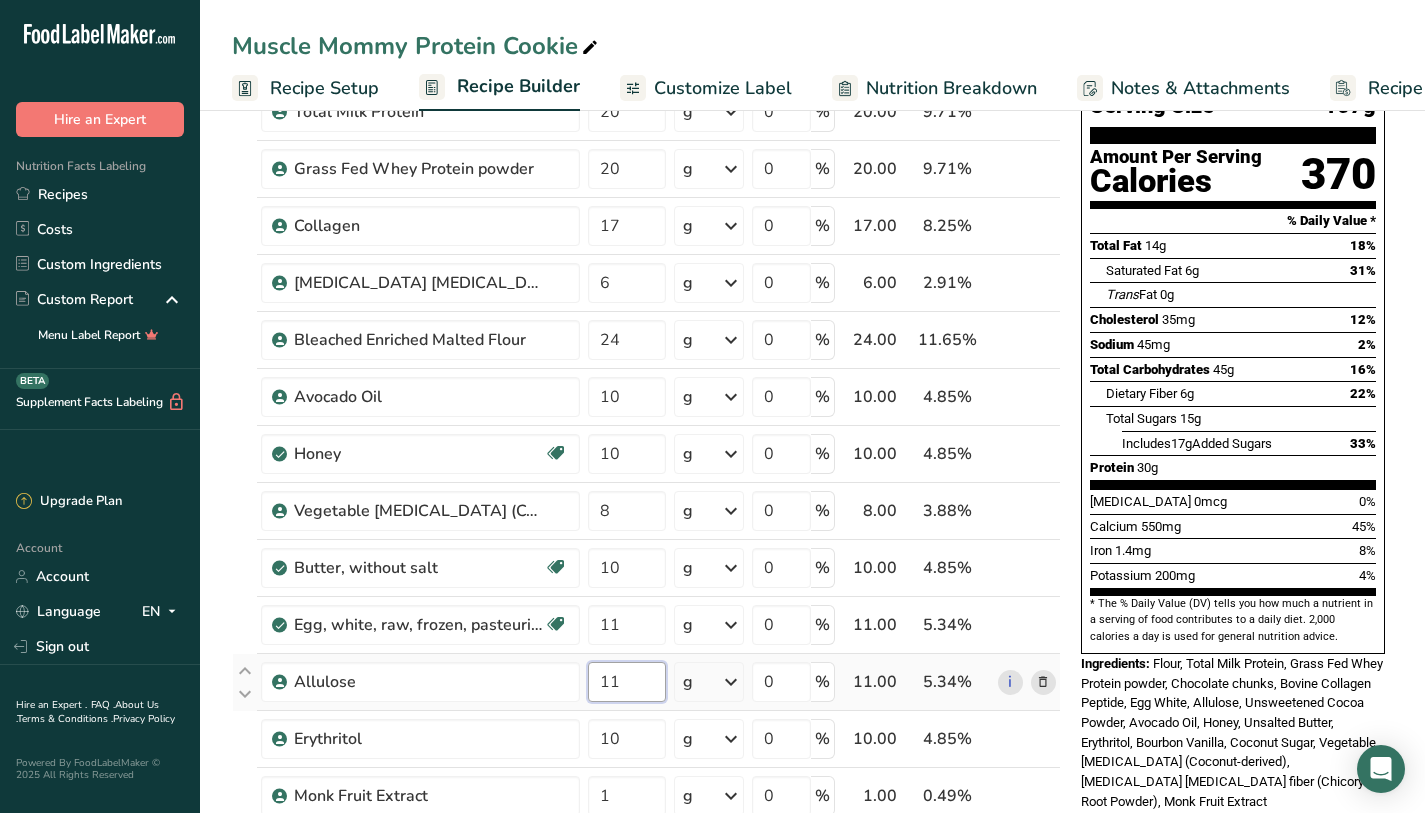 click on "11" at bounding box center [627, 682] 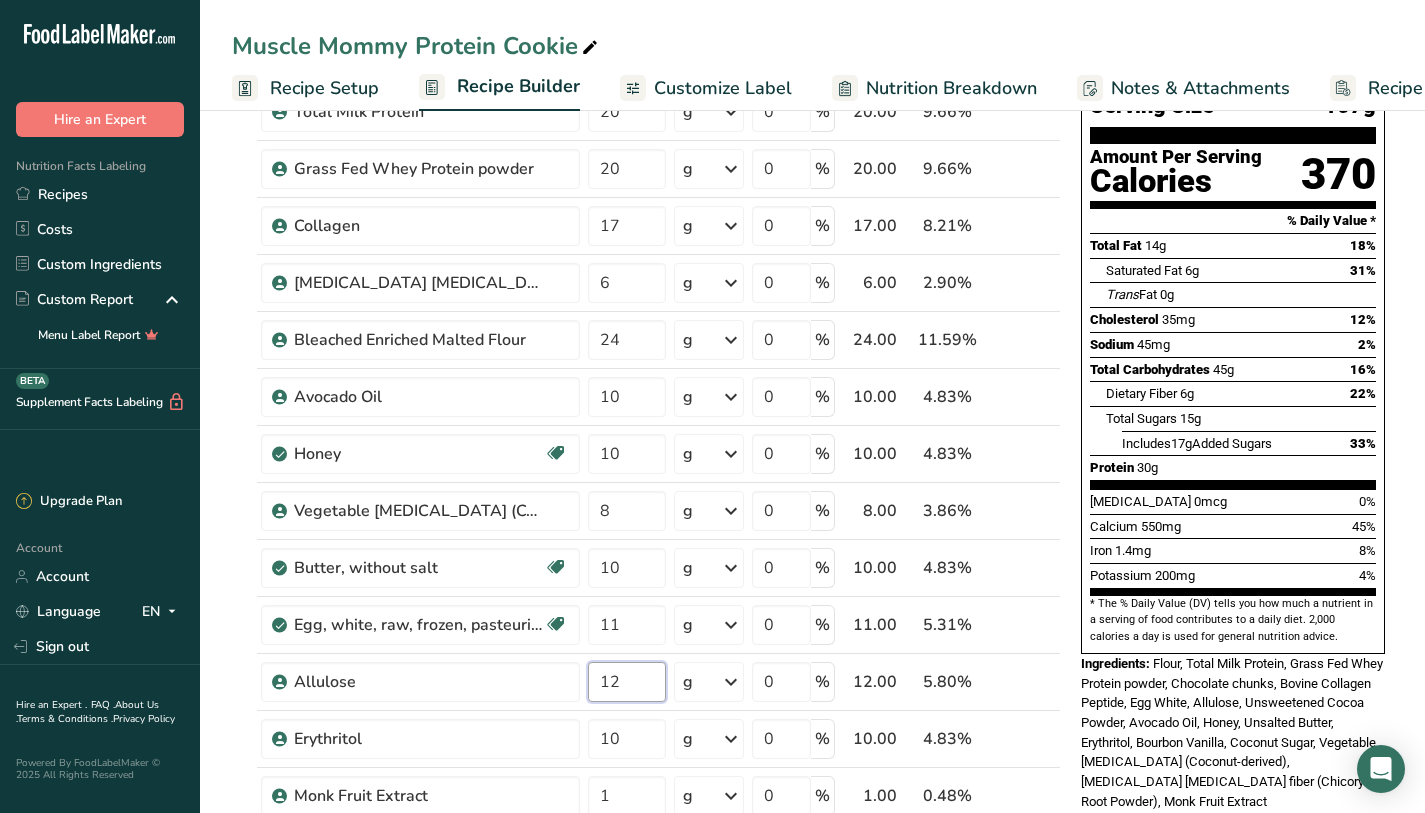 type on "12" 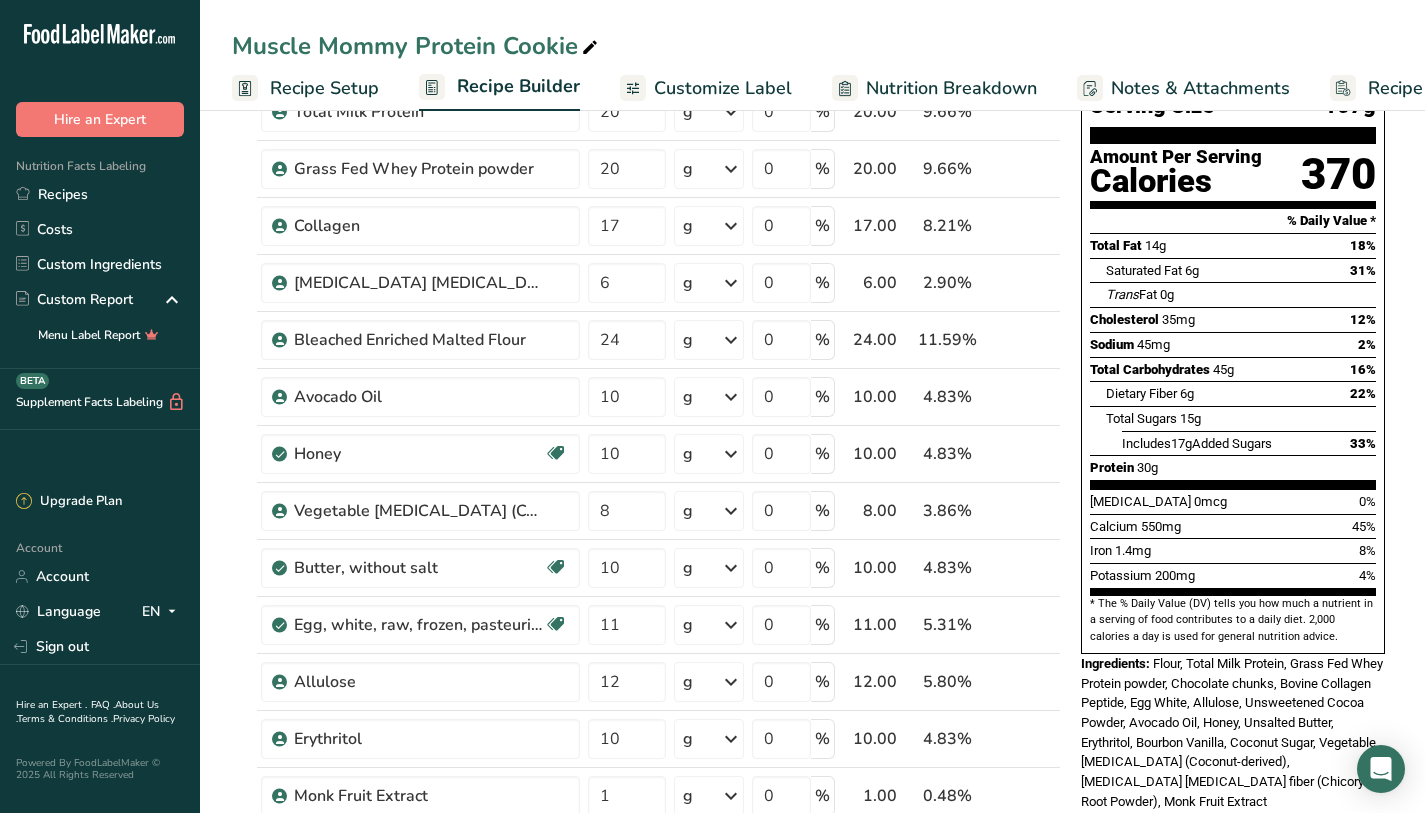 click on "Calcium
550mg
45%" at bounding box center (1233, 526) 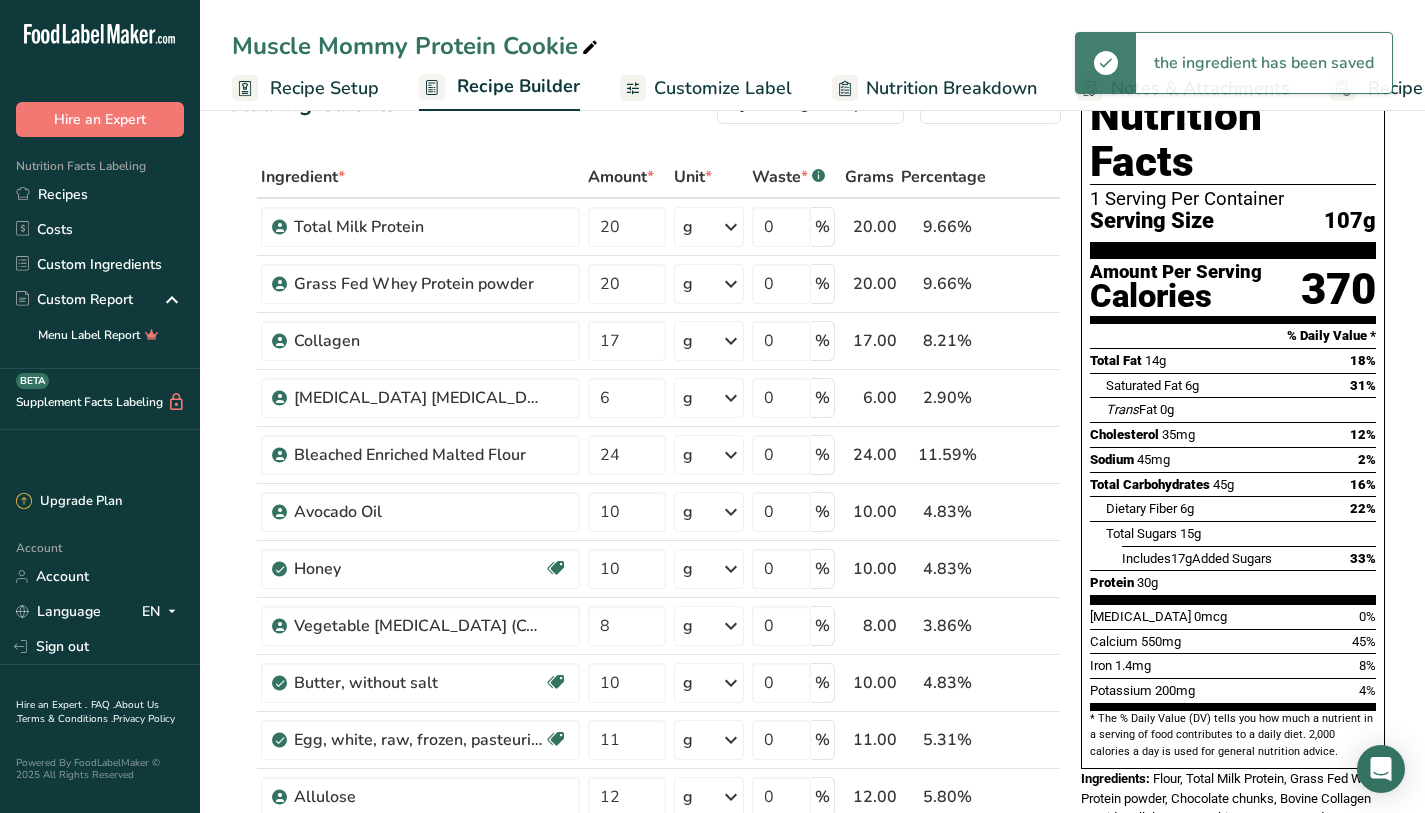 scroll, scrollTop: 77, scrollLeft: 0, axis: vertical 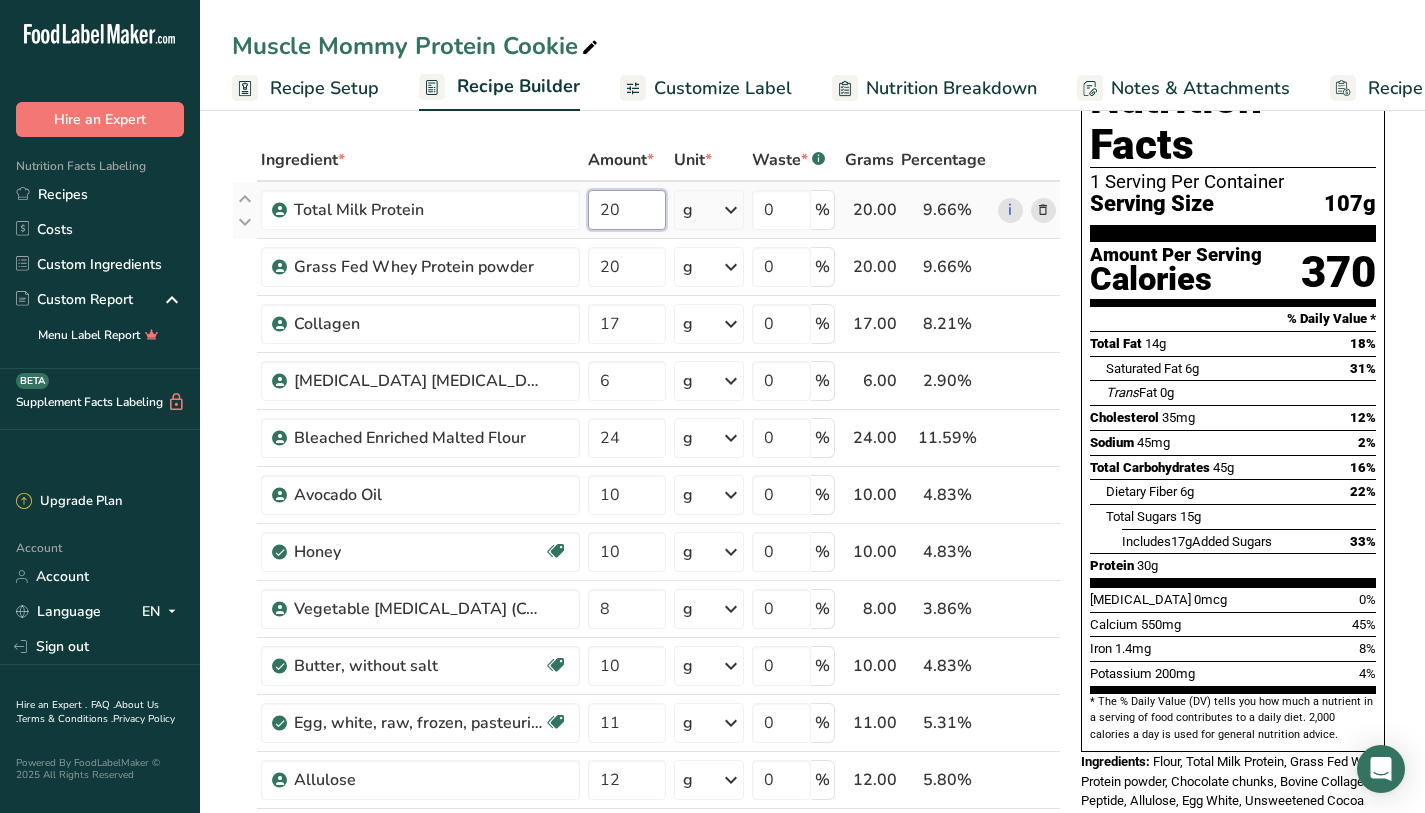 click on "20" at bounding box center [627, 210] 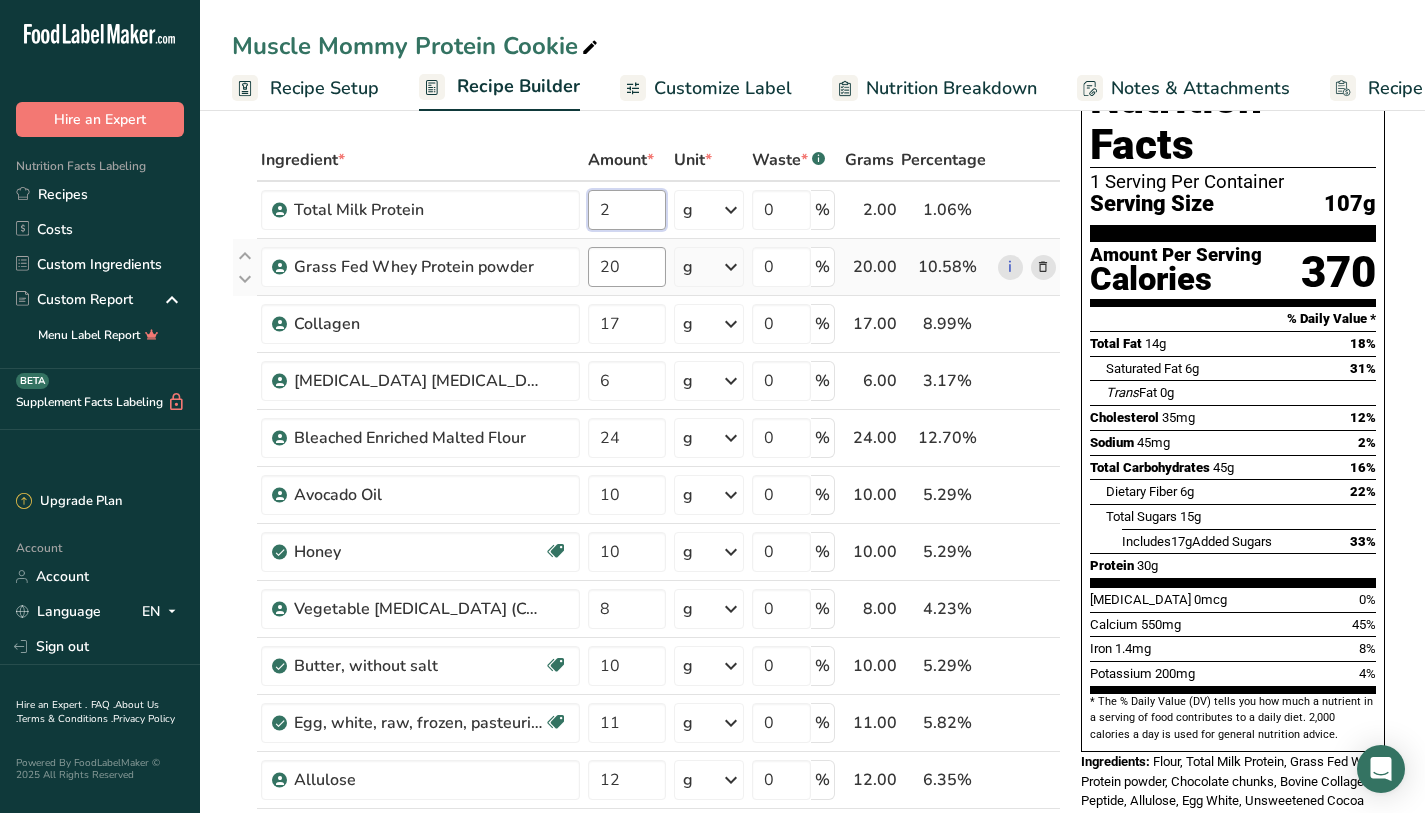 type on "20" 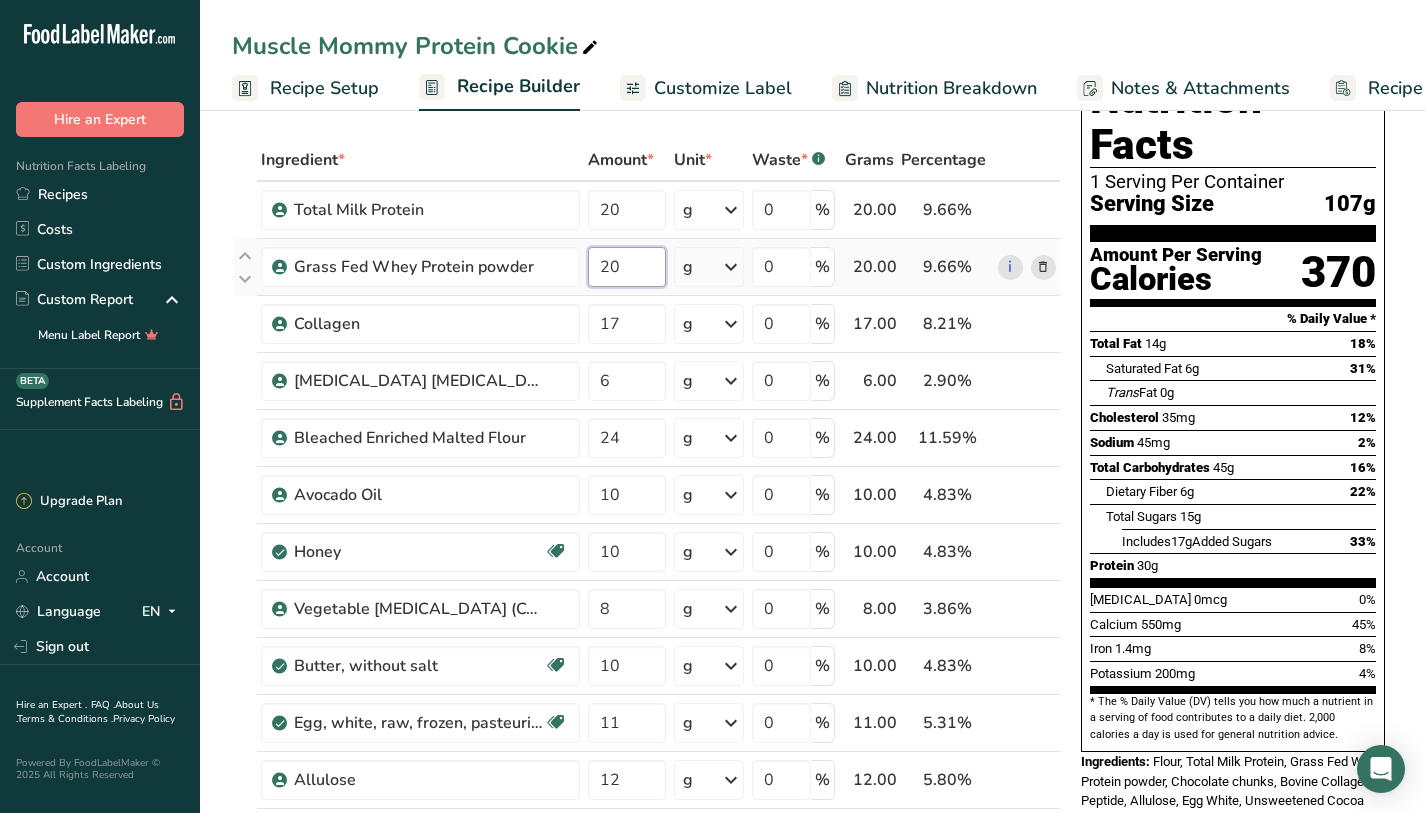 click on "Ingredient *
Amount *
Unit *
Waste *   .a-a{fill:#347362;}.b-a{fill:#fff;}          Grams
Percentage
Total Milk Protein
20
g
Weight Units
g
kg
mg
See more
Volume Units
l
mL
fl oz
See more
0
%
20.00
9.66%
i
Grass Fed Whey Protein powder
20
g
Weight Units
g
kg
mg
See more
Volume Units
l
mL
fl oz
See more
0
%
20.00
9.66%
i
17" at bounding box center (646, 736) 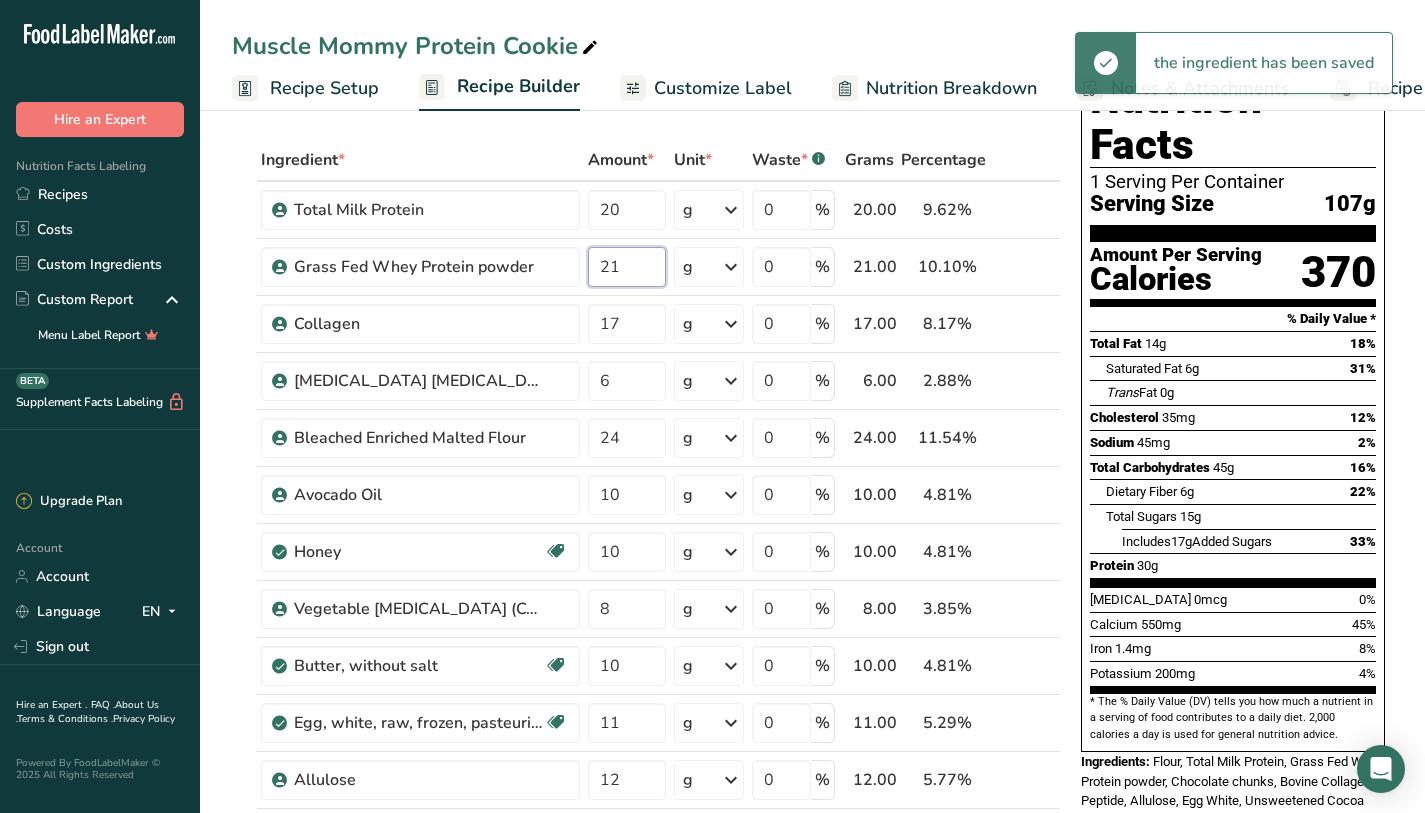 type on "21" 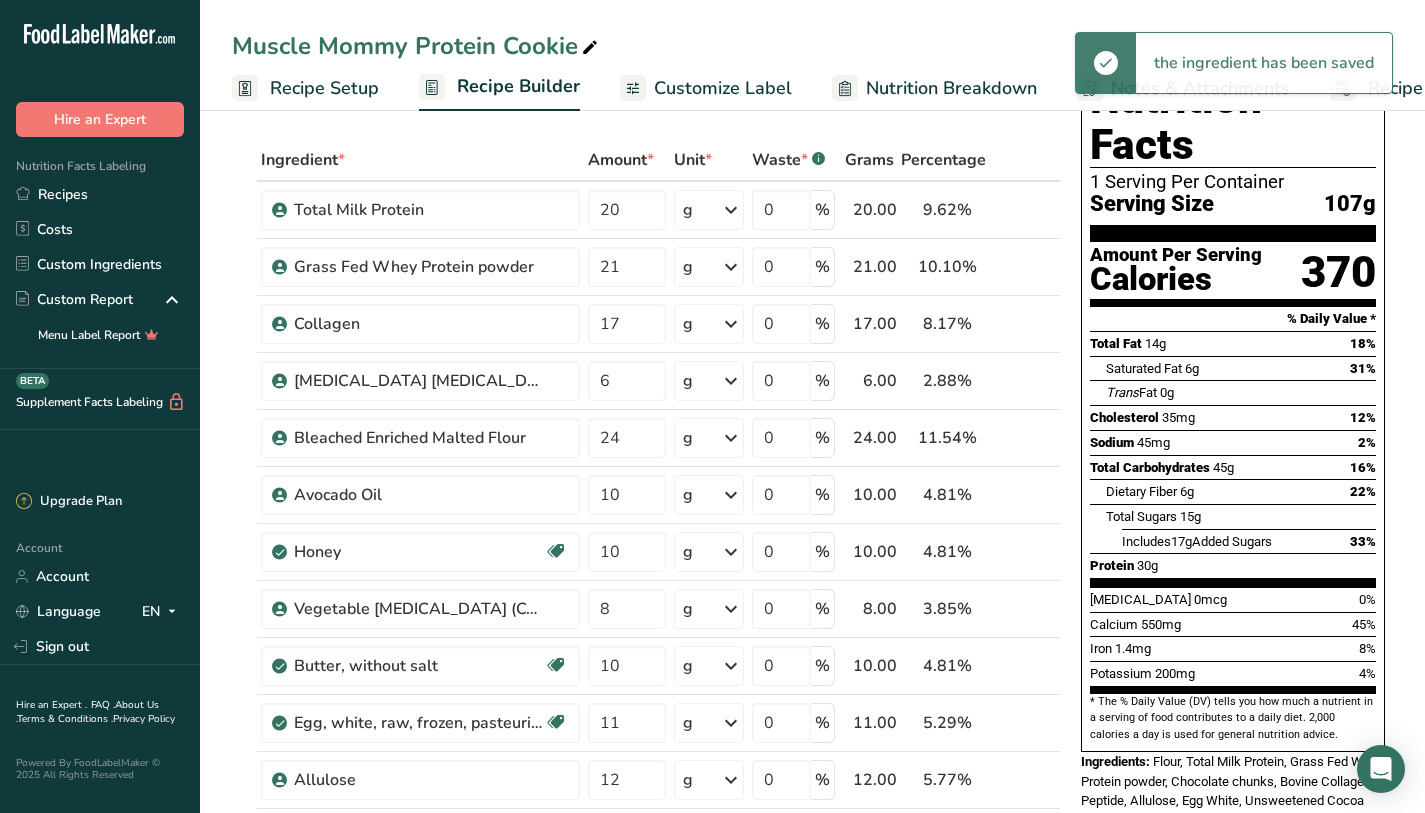 click on "Saturated Fat
6g
31%" at bounding box center (1241, 368) 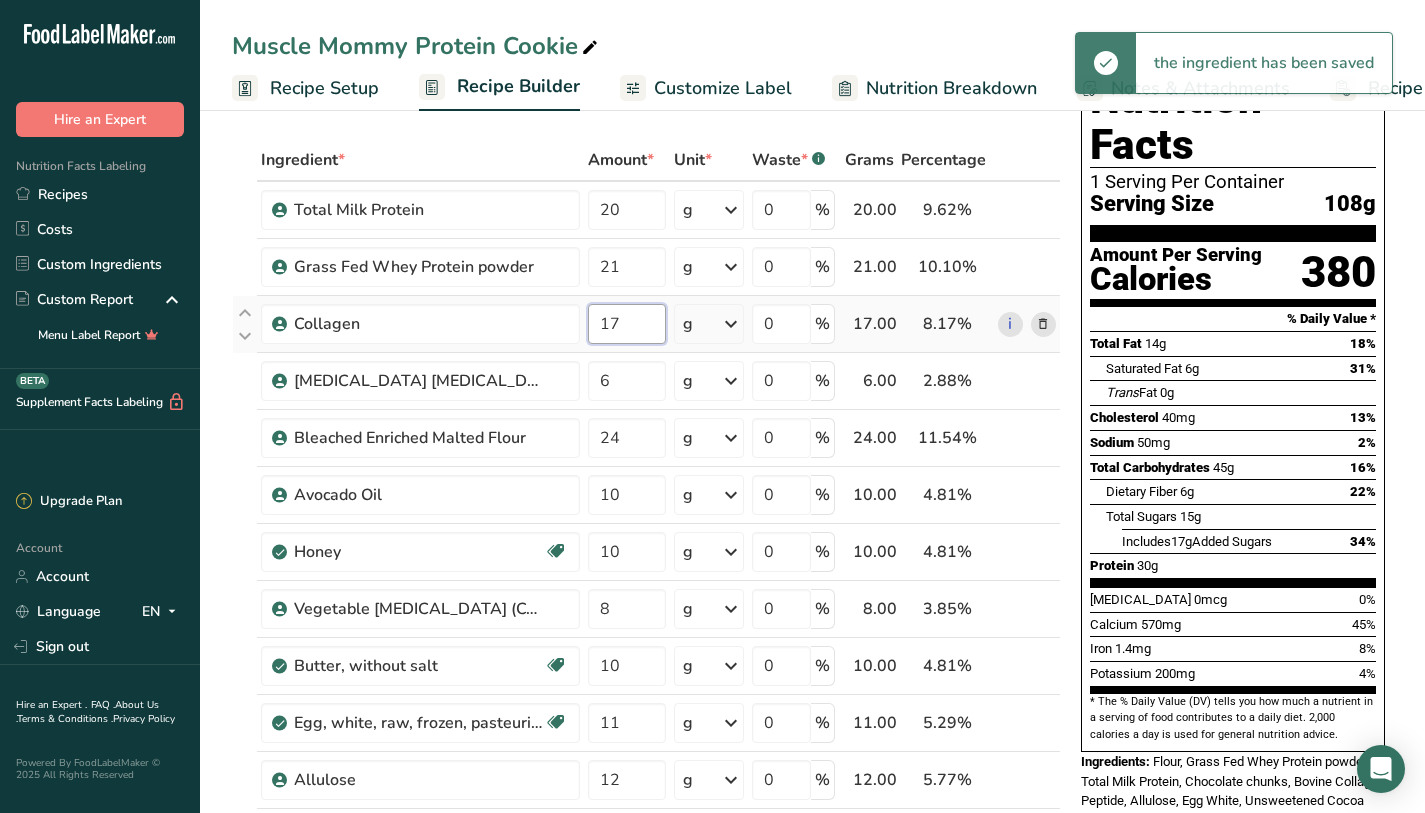 click on "17" at bounding box center [627, 324] 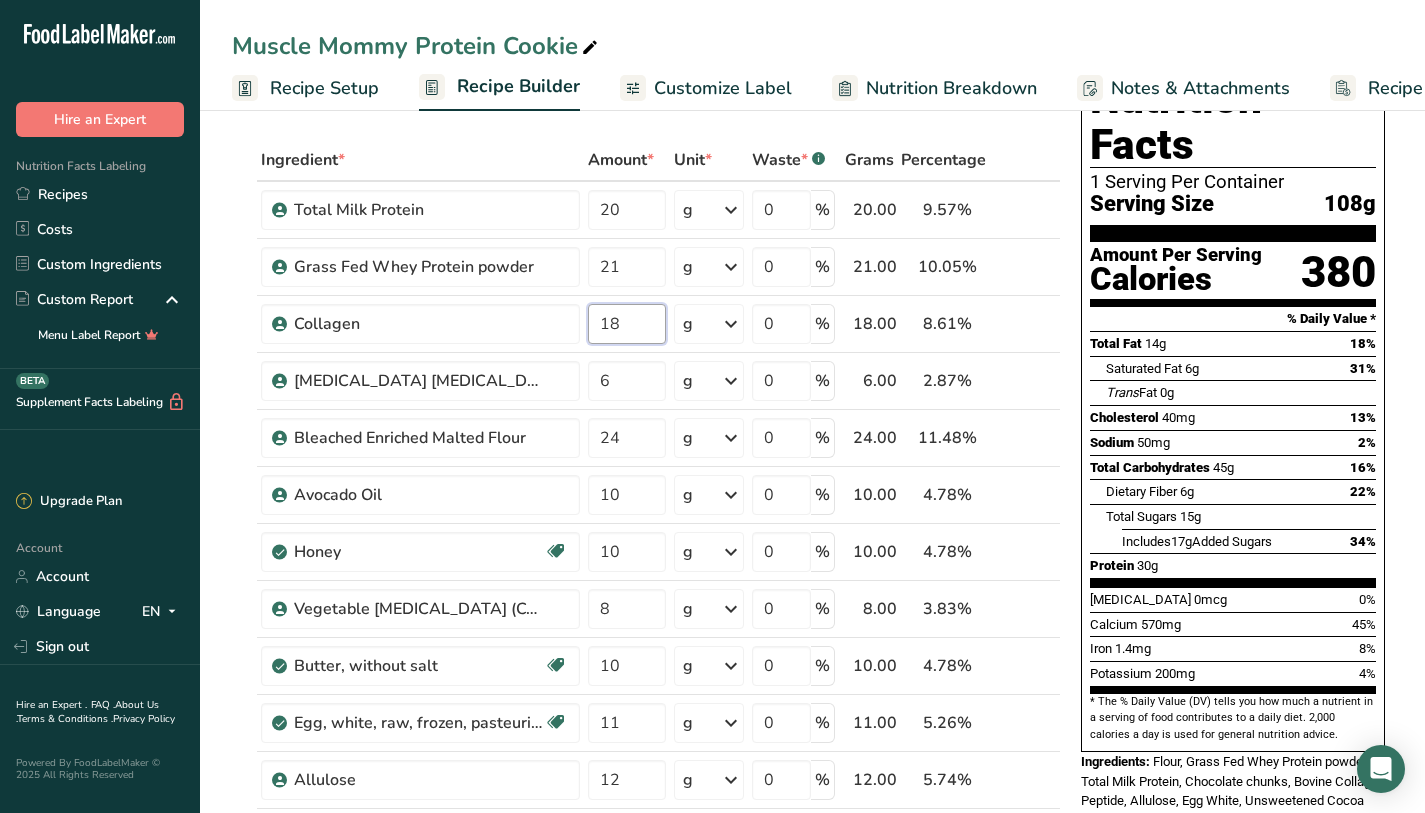 type on "18" 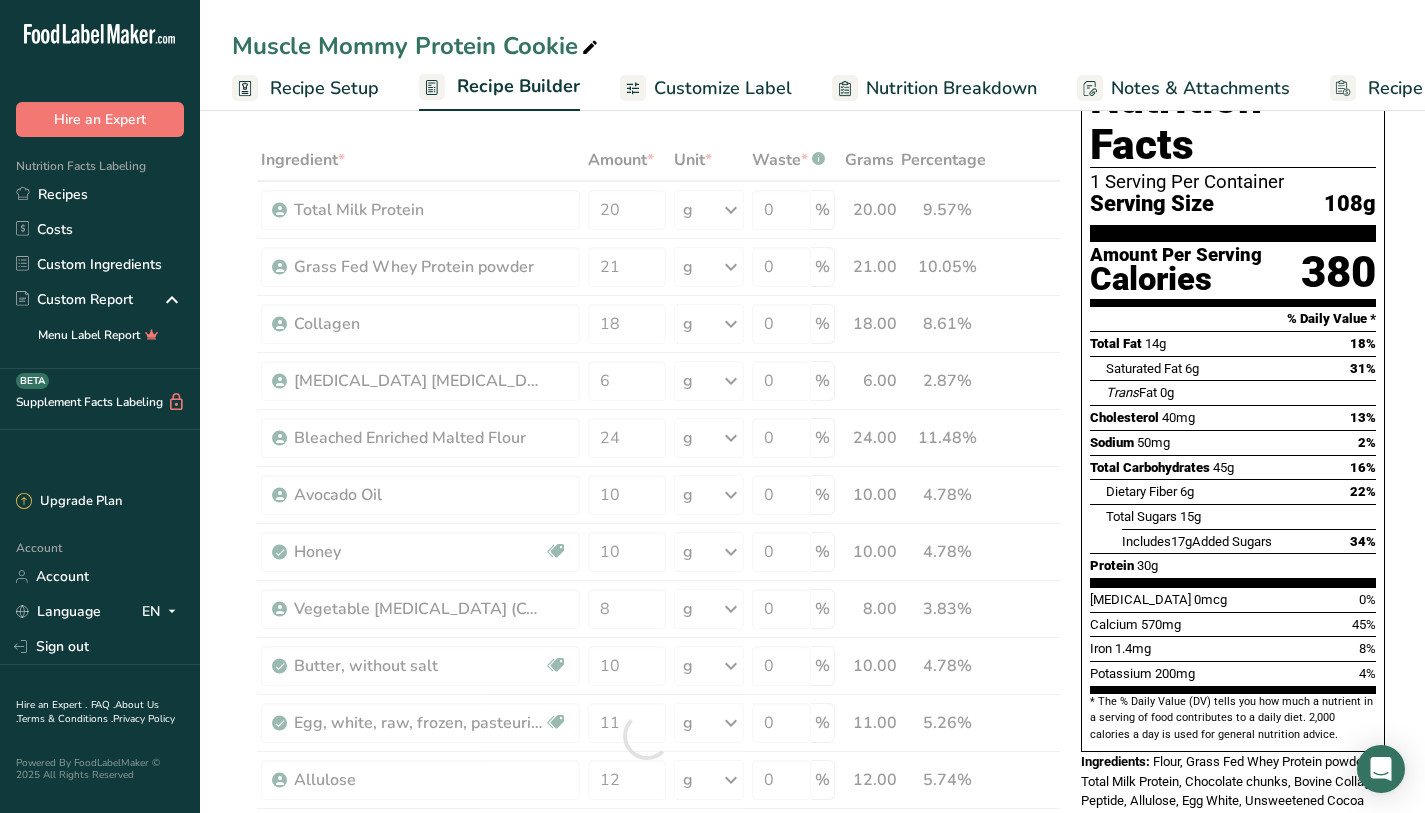 click on "Sodium
50mg
2%" at bounding box center (1233, 442) 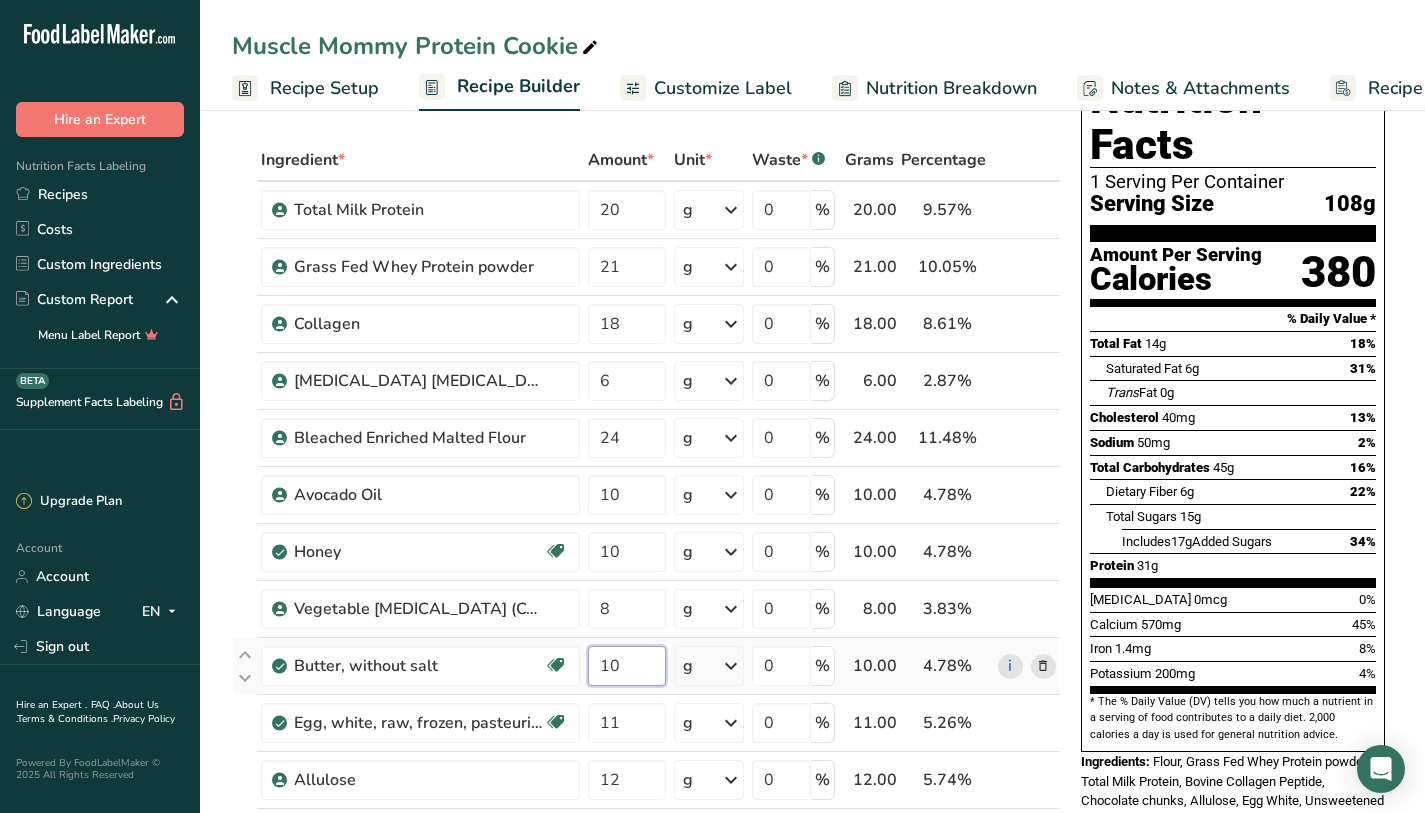 click on "10" at bounding box center (627, 666) 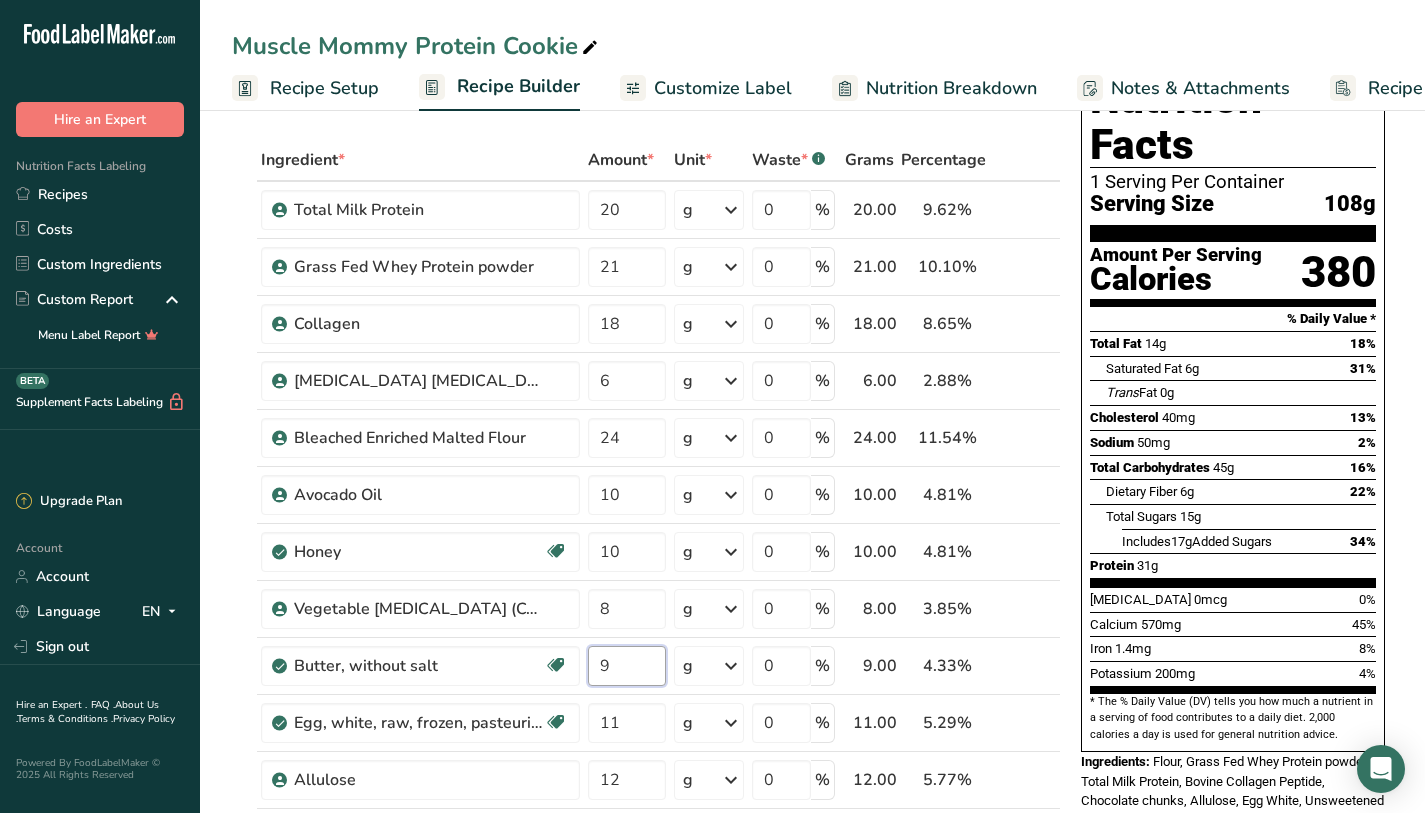 type on "9" 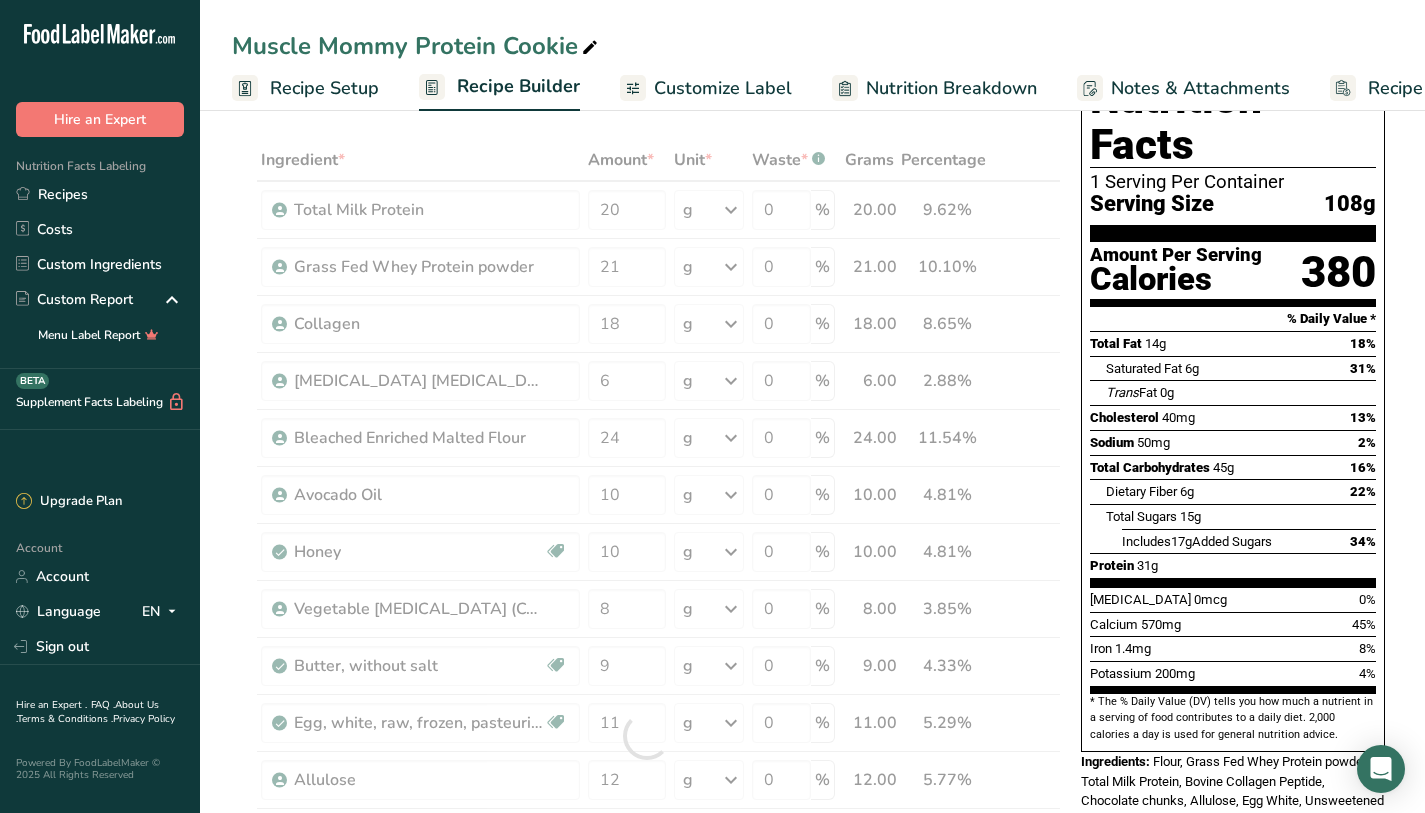 click on "Add Ingredients
Manage Recipe         Delete Recipe           Duplicate Recipe             Scale Recipe             Save as Sub-Recipe   .a-a{fill:#347362;}.b-a{fill:#fff;}                               Nutrition Breakdown                 Recipe Card
NEW
Amino Acids Pattern Report             Activity History
Download
Choose your preferred label style
Standard FDA label
Standard FDA label
The most common format for nutrition facts labels in compliance with the FDA's typeface, style and requirements
Tabular FDA label
A label format compliant with the FDA regulations presented in a tabular (horizontal) display.
Linear FDA label
A simple linear display for small sized packages.
Simplified FDA label" at bounding box center (812, 1026) 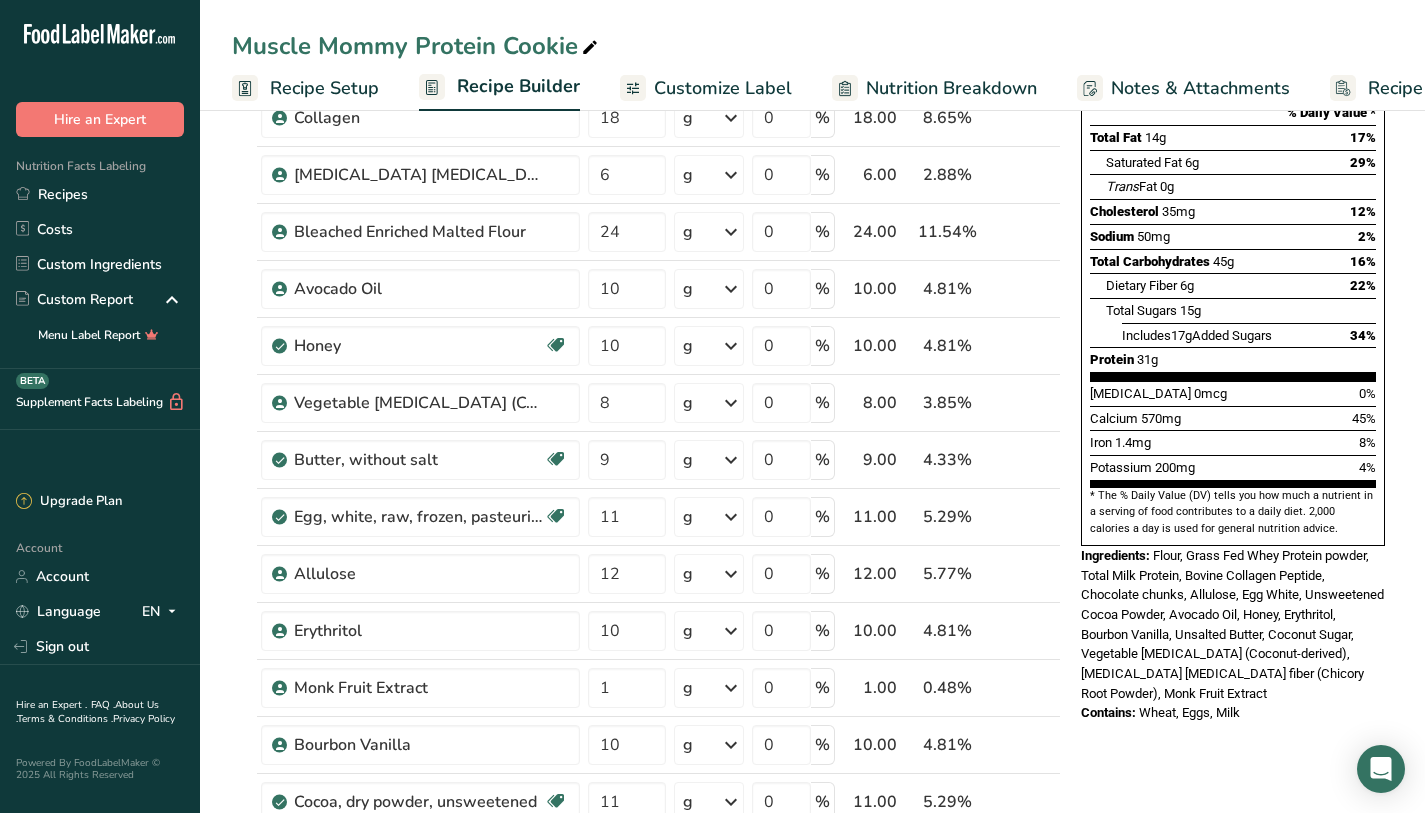 scroll, scrollTop: 315, scrollLeft: 0, axis: vertical 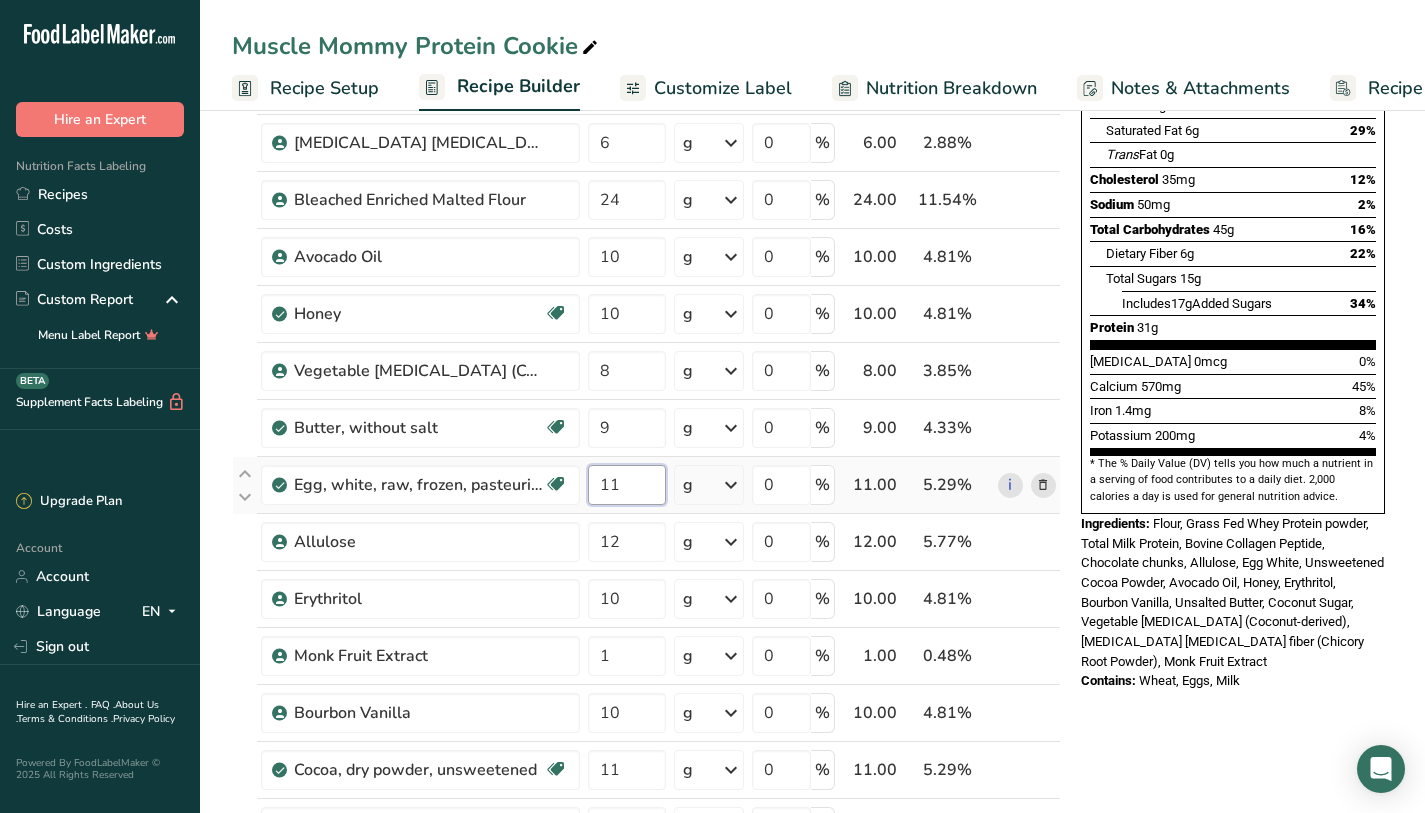 click on "11" at bounding box center (627, 485) 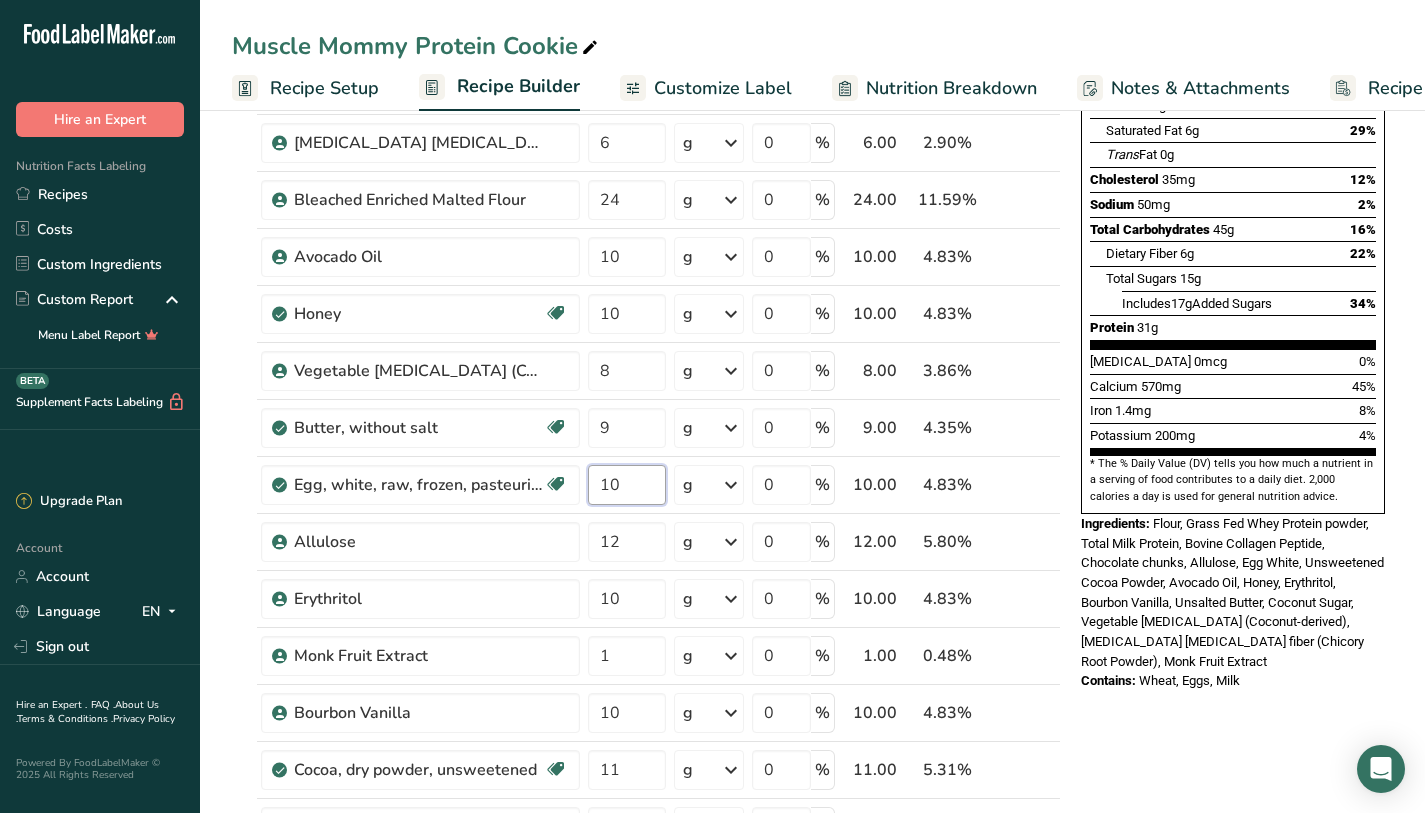 type on "10" 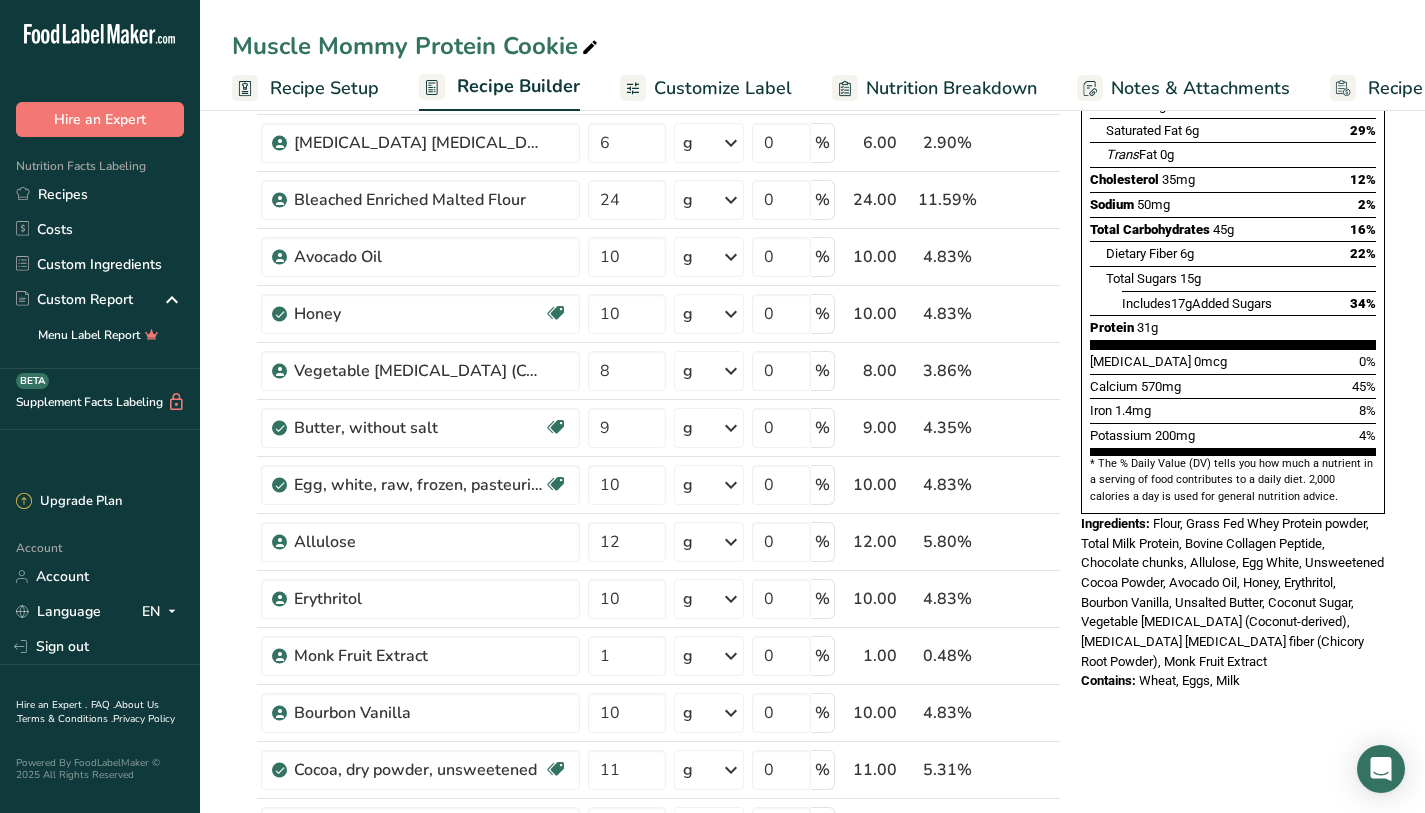 click on "Calcium
570mg
45%" at bounding box center [1233, 386] 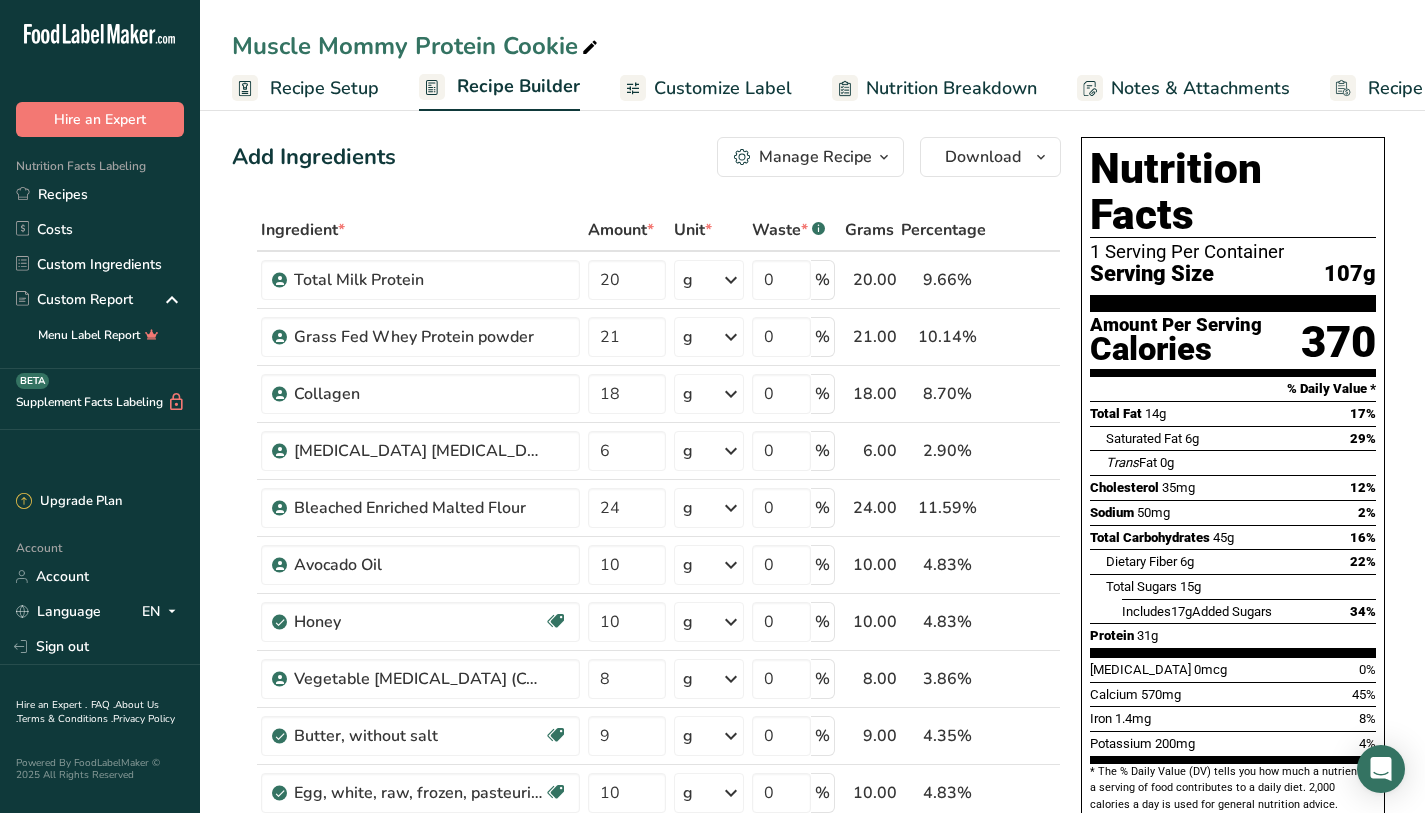 scroll, scrollTop: 4, scrollLeft: 0, axis: vertical 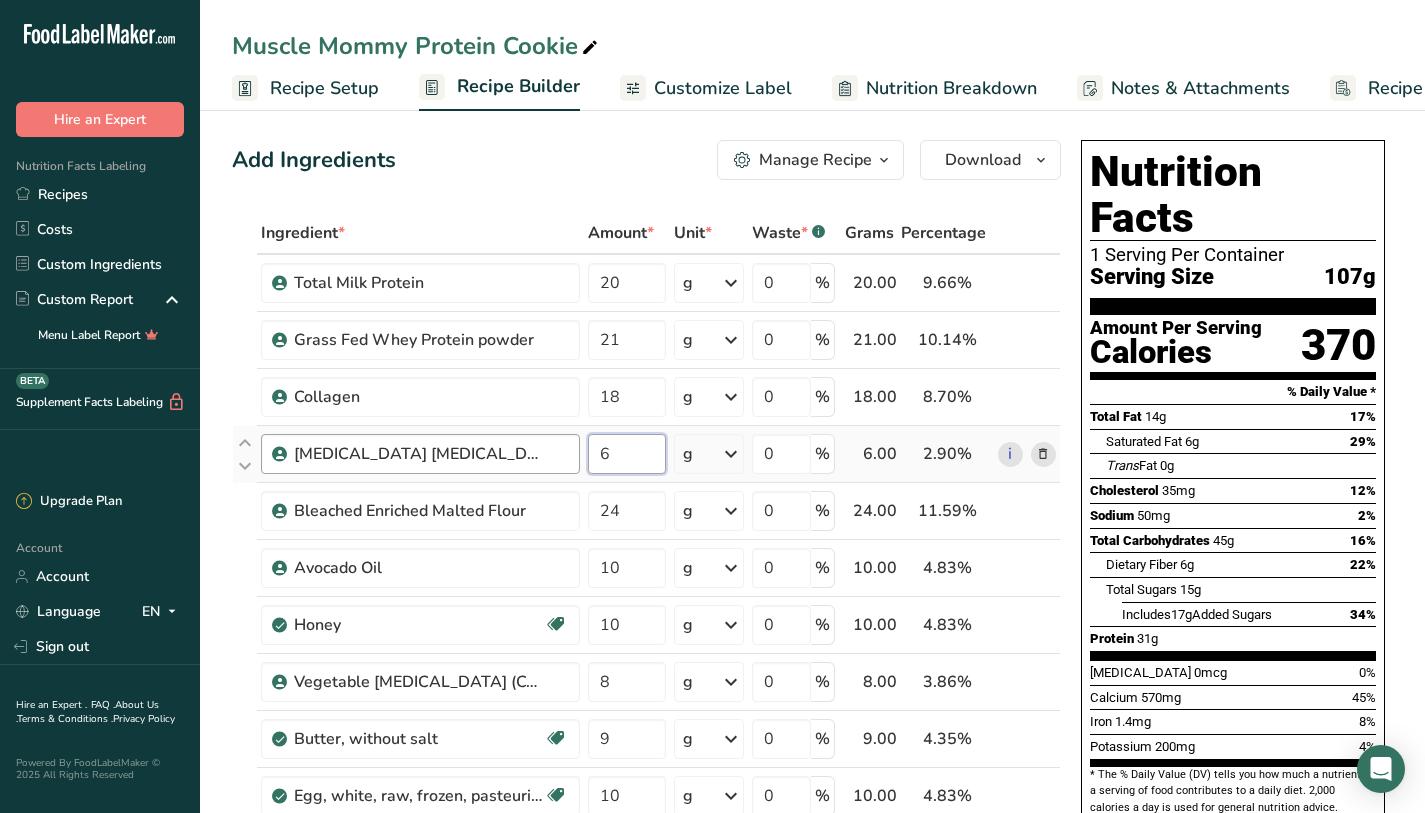drag, startPoint x: 628, startPoint y: 446, endPoint x: 563, endPoint y: 445, distance: 65.00769 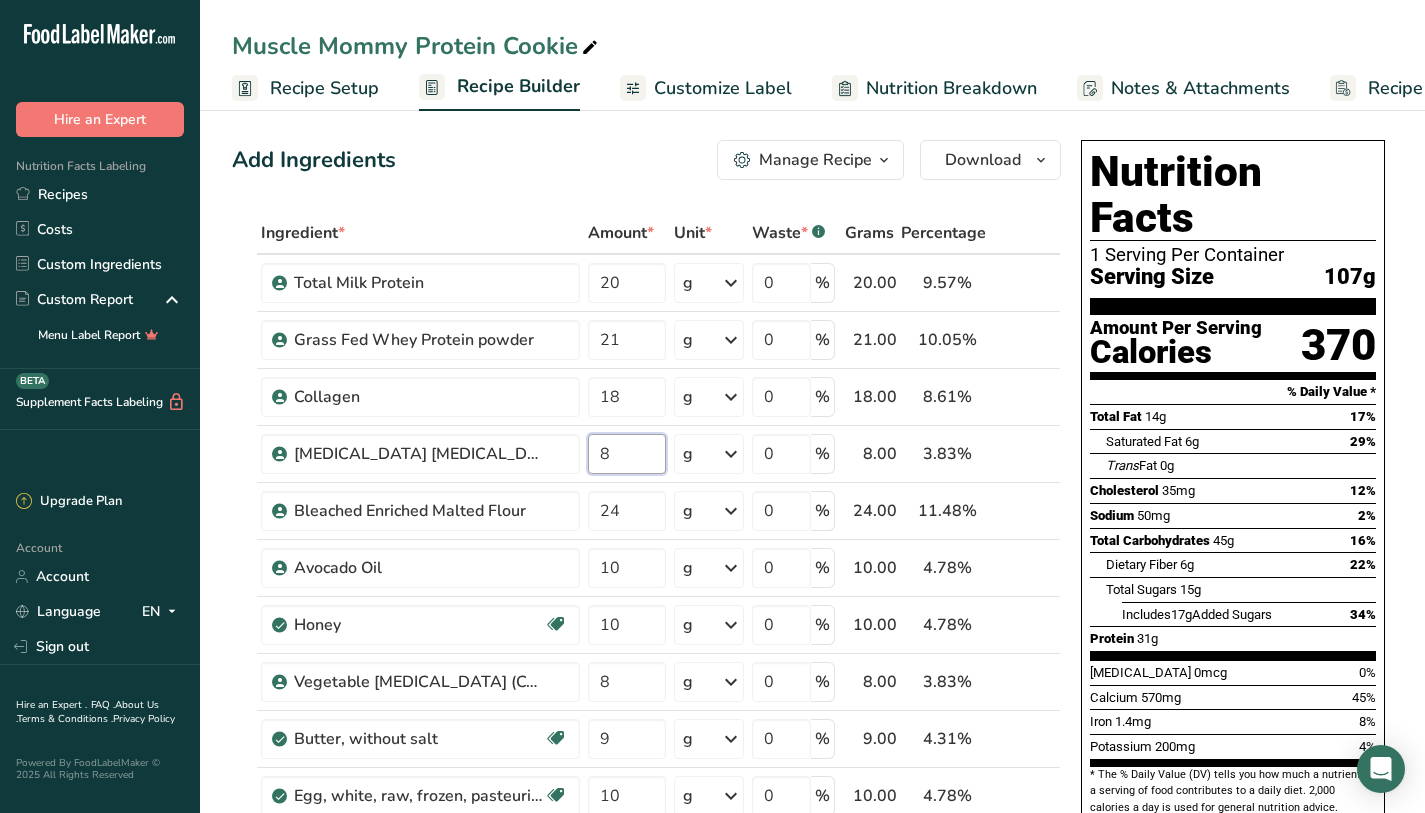type on "8" 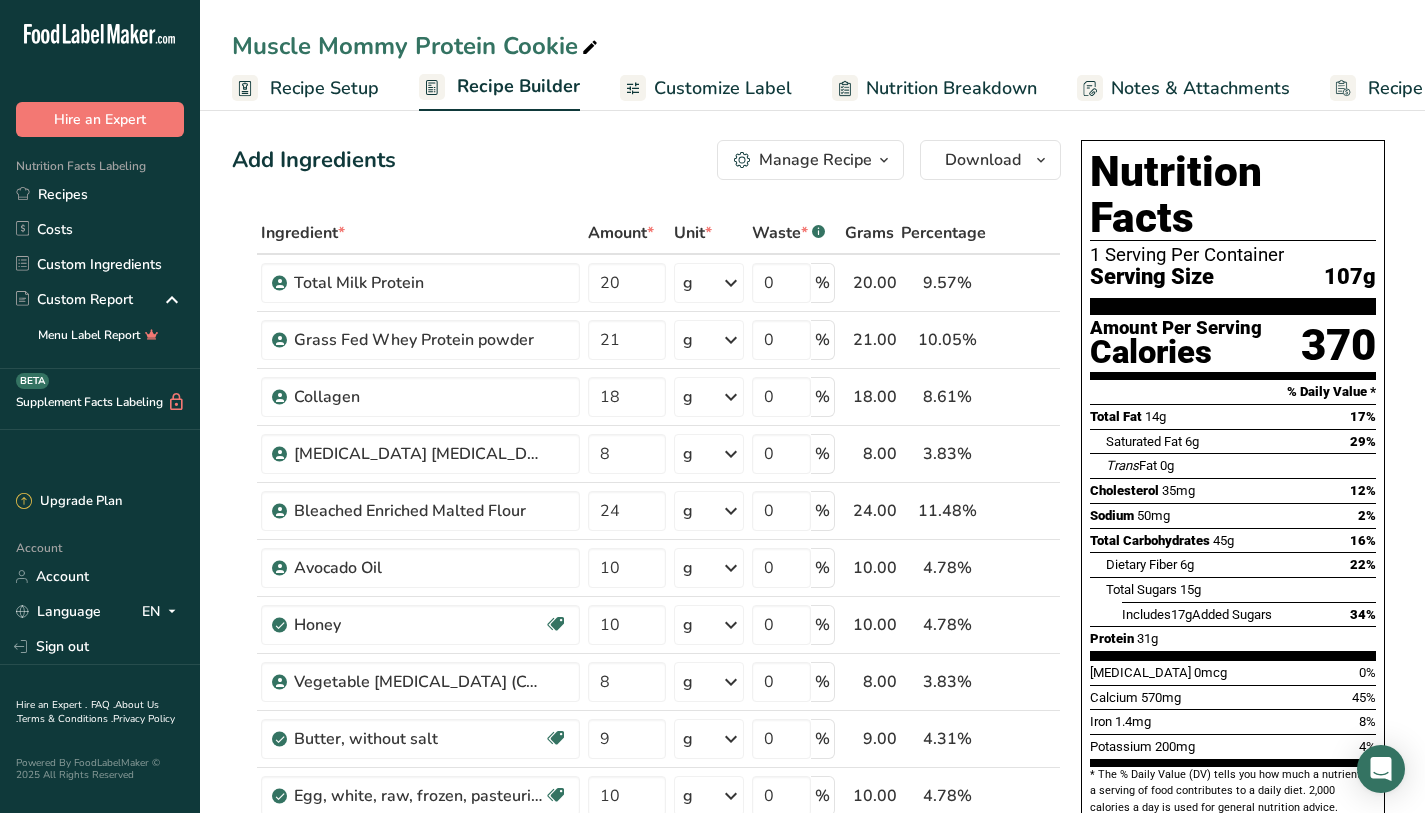 click on "Dietary Fiber" at bounding box center [1141, 564] 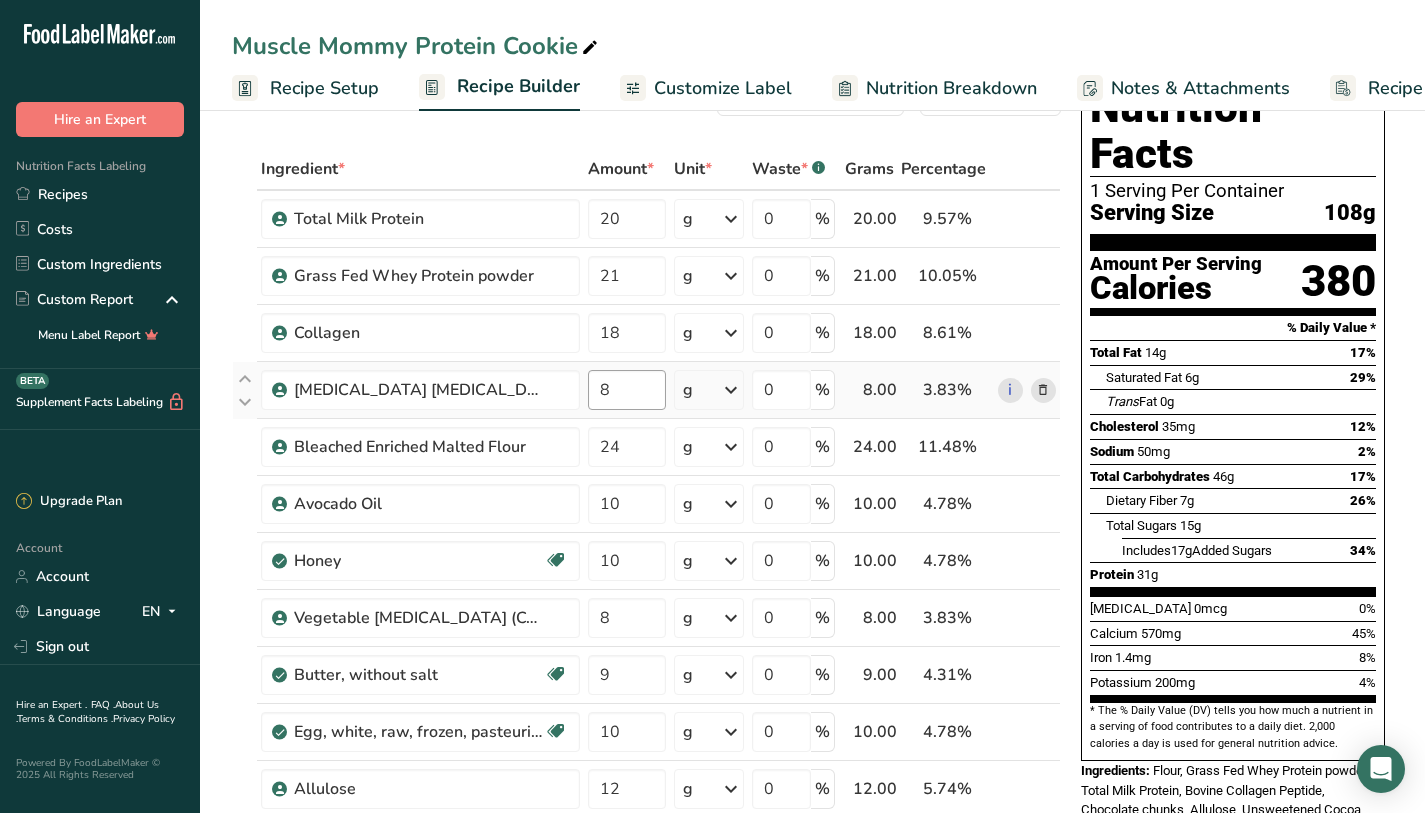 scroll, scrollTop: 90, scrollLeft: 0, axis: vertical 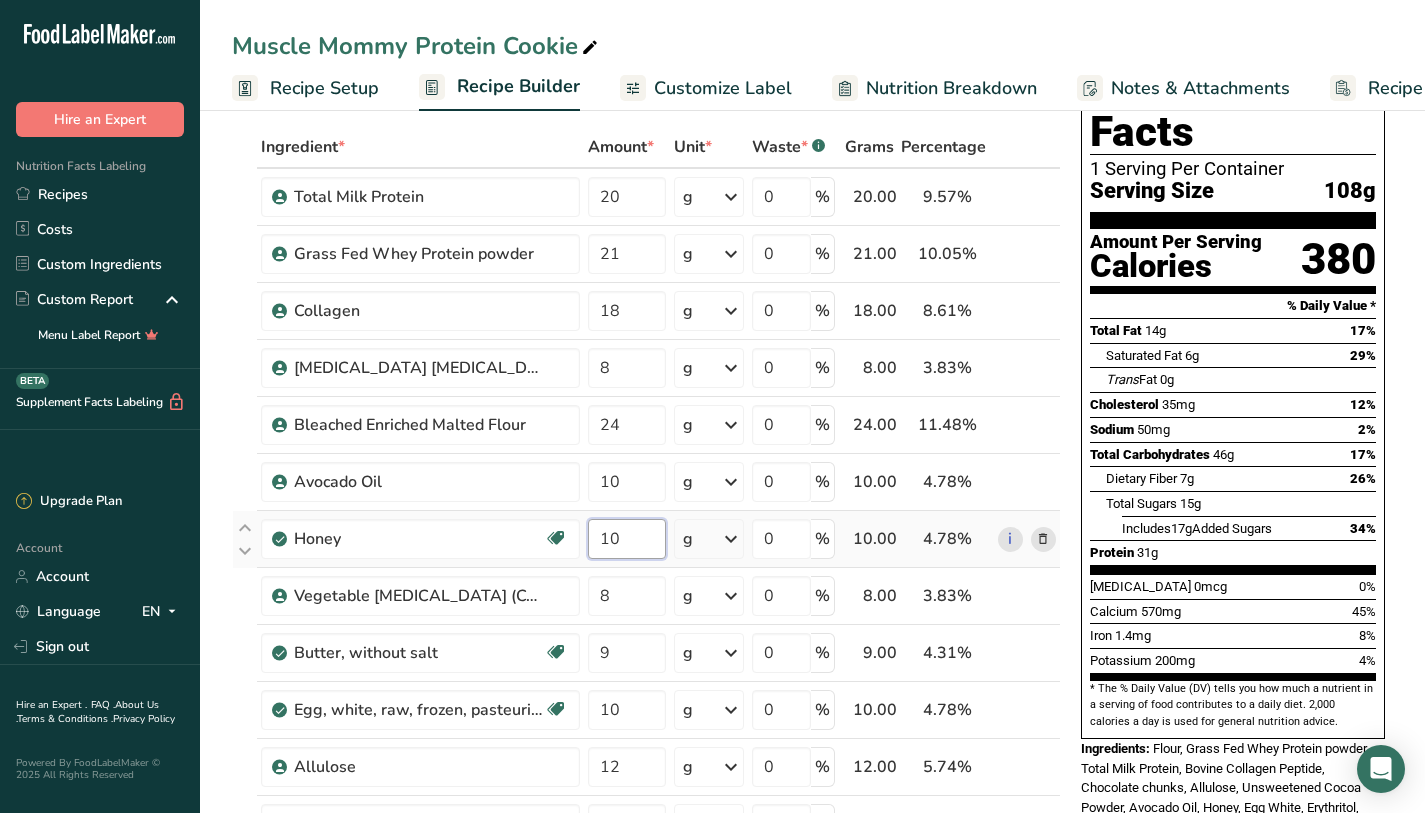 click on "10" at bounding box center [627, 539] 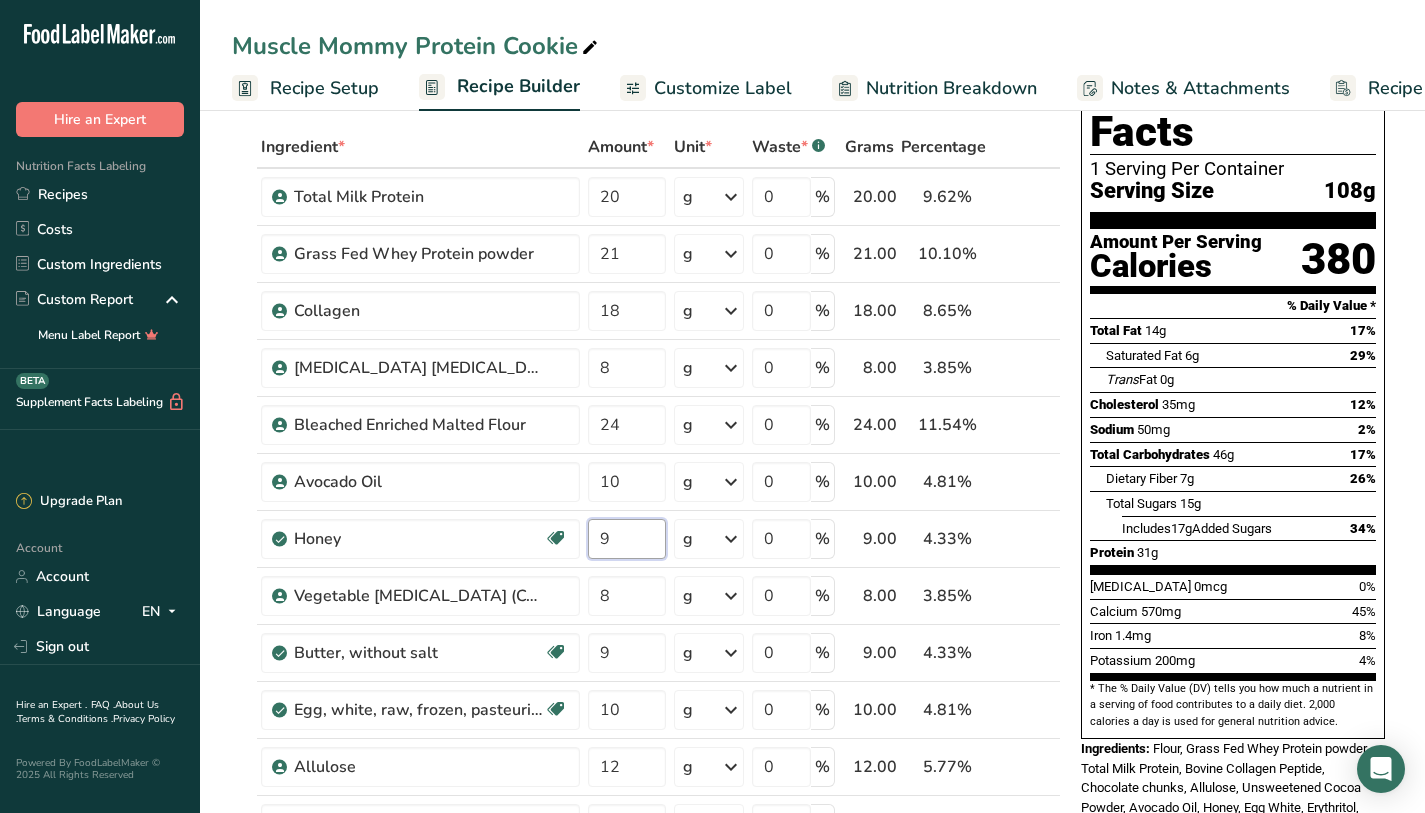type on "9" 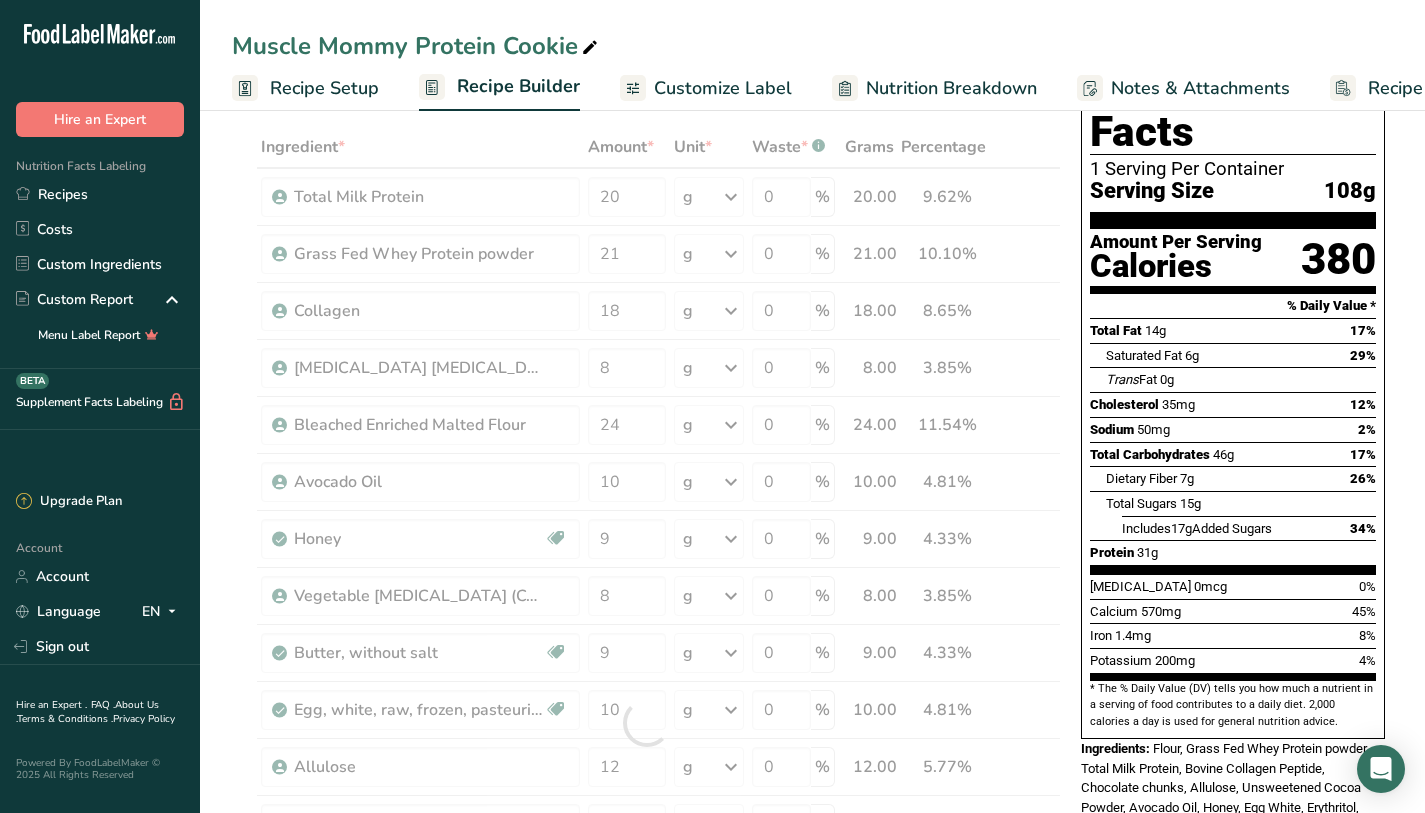 click on "[MEDICAL_DATA]" at bounding box center (1140, 586) 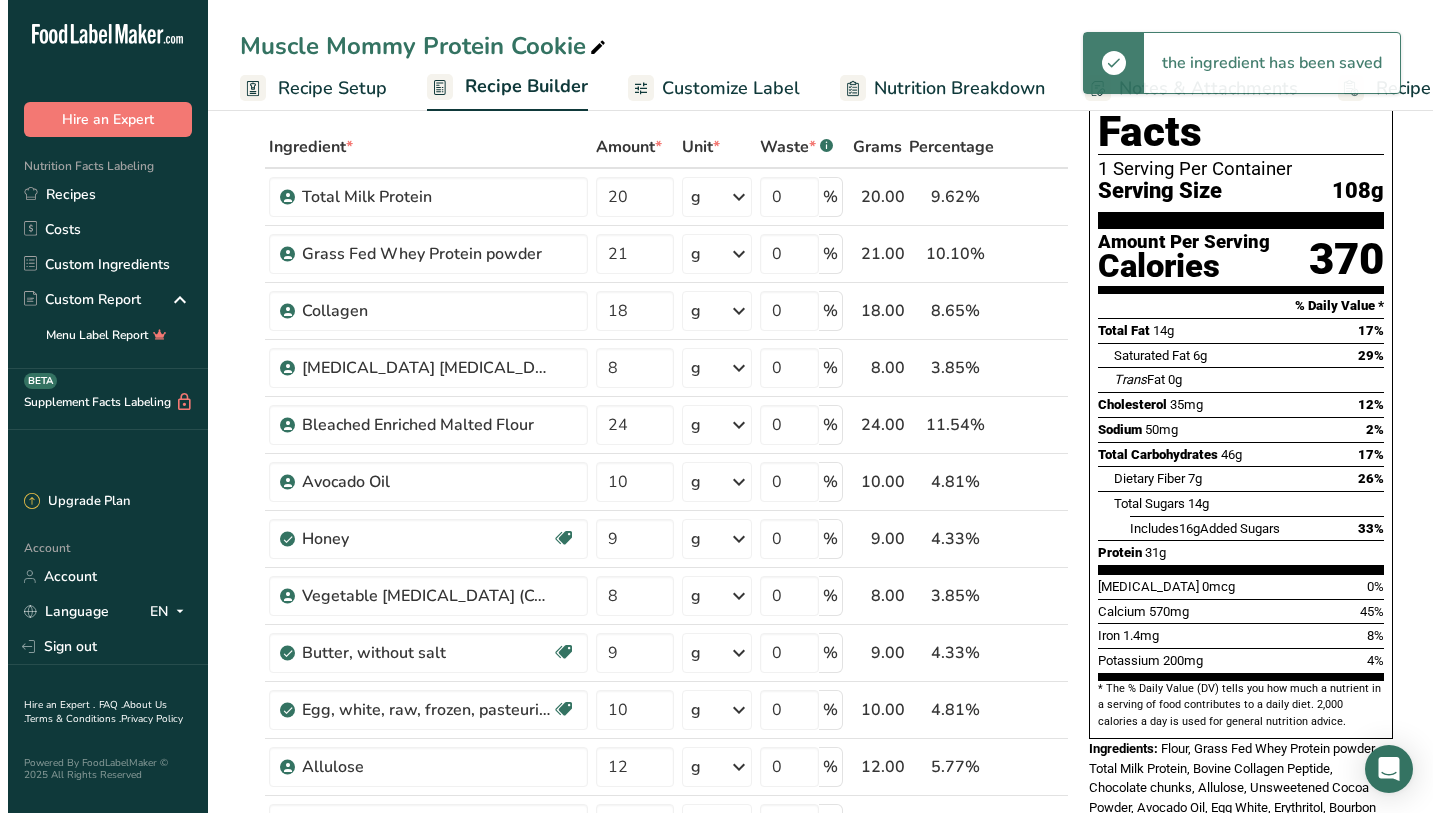 scroll, scrollTop: 0, scrollLeft: 0, axis: both 